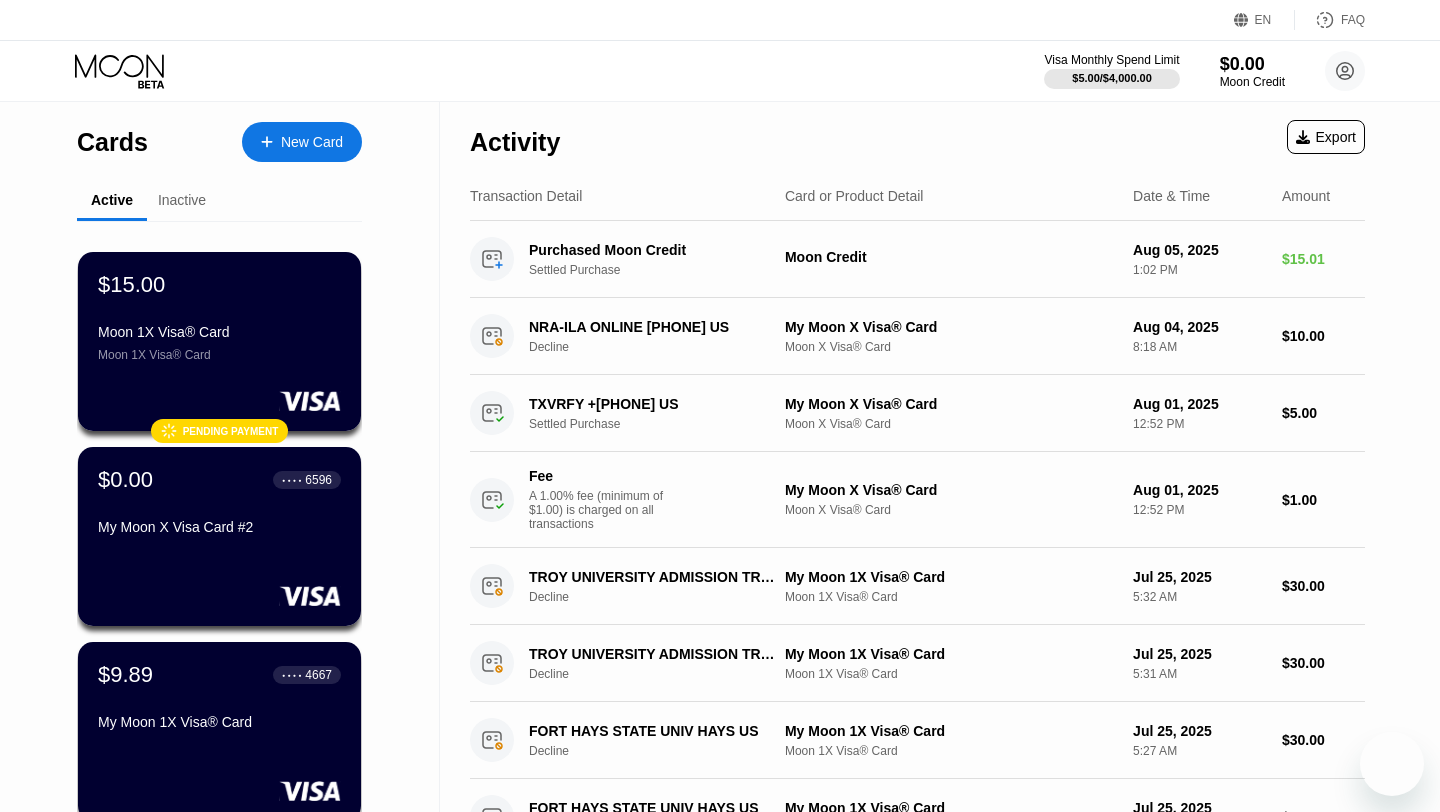 scroll, scrollTop: 0, scrollLeft: 0, axis: both 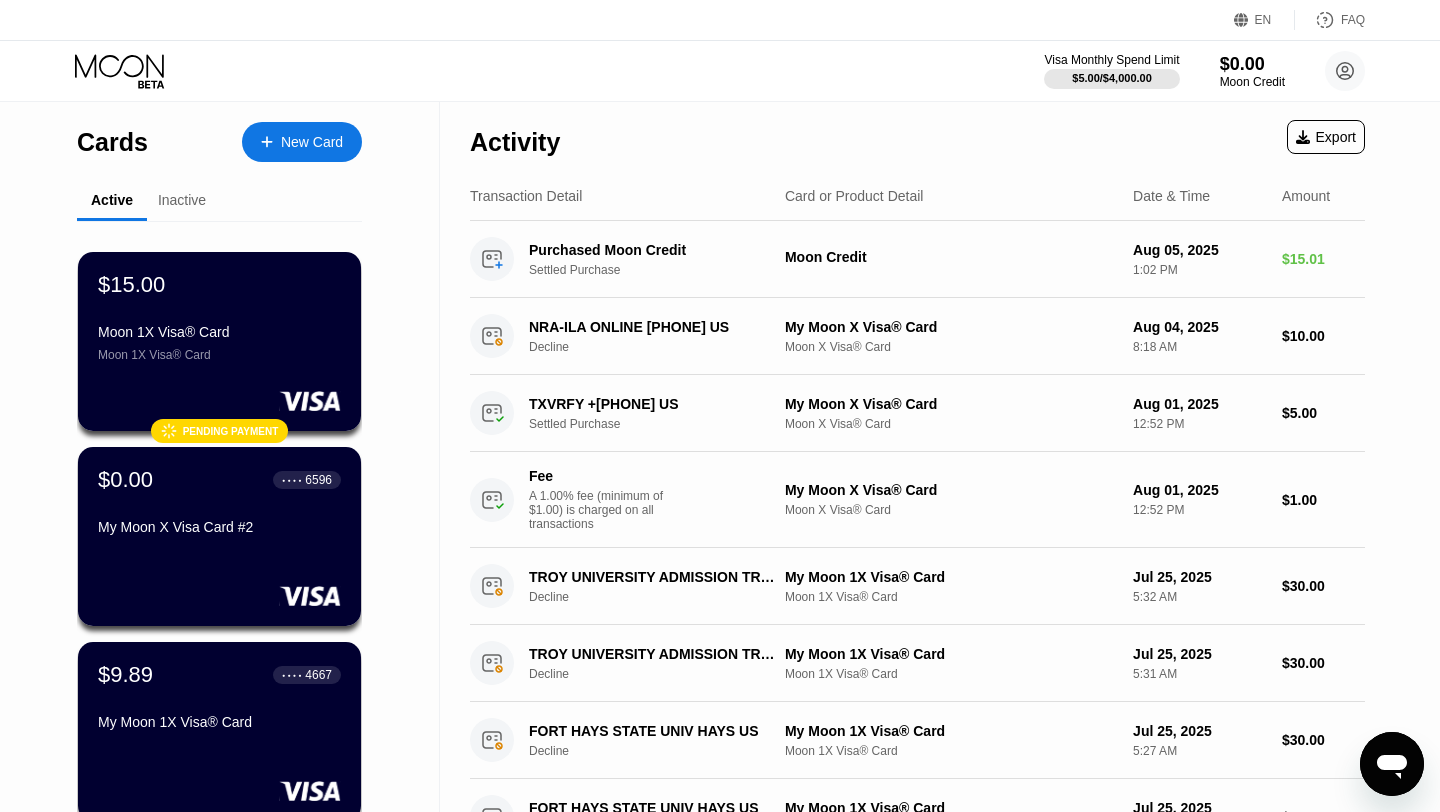click 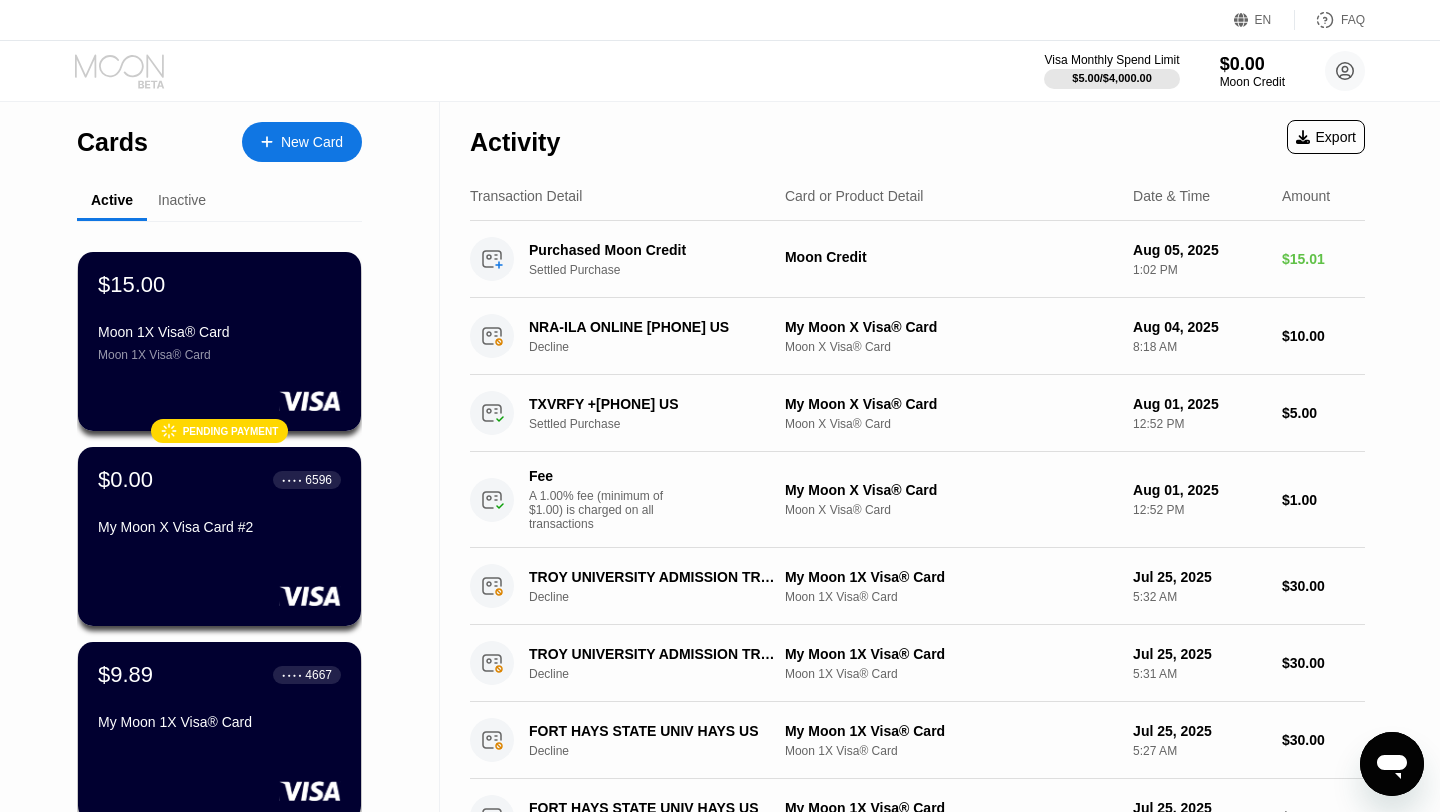 click 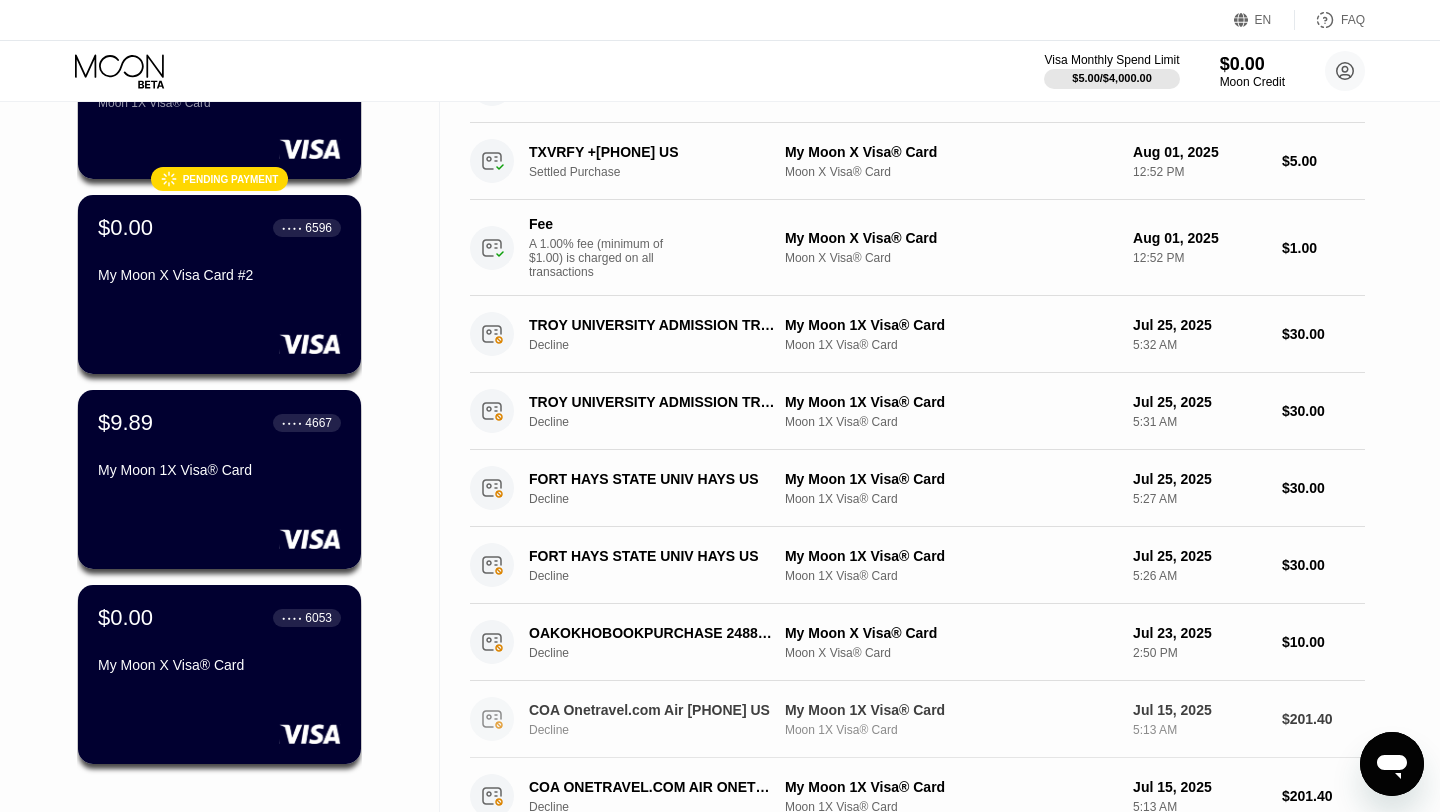 scroll, scrollTop: 0, scrollLeft: 0, axis: both 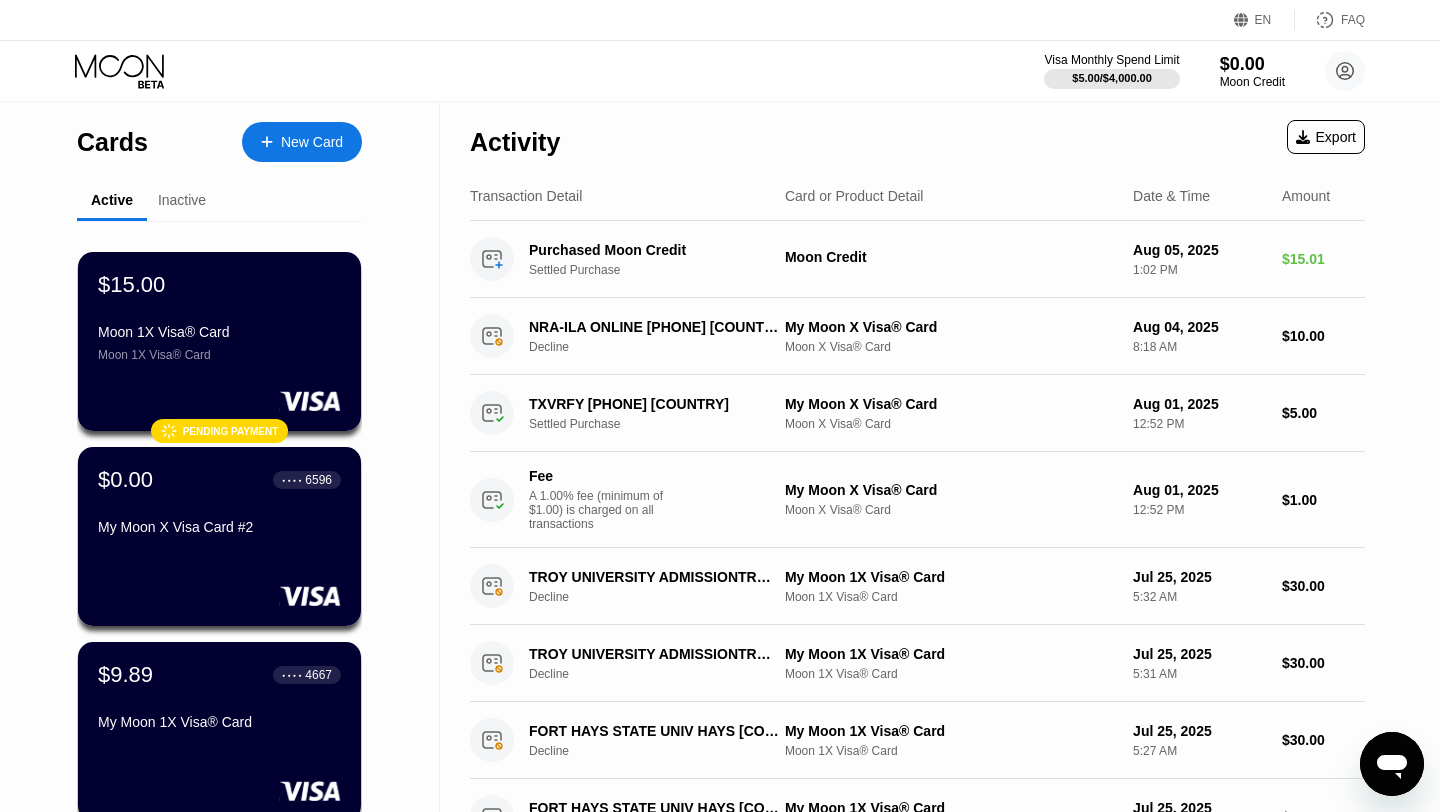 click on "$15.00 Moon 1X Visa® Card Moon 1X Visa® Card" at bounding box center (219, 317) 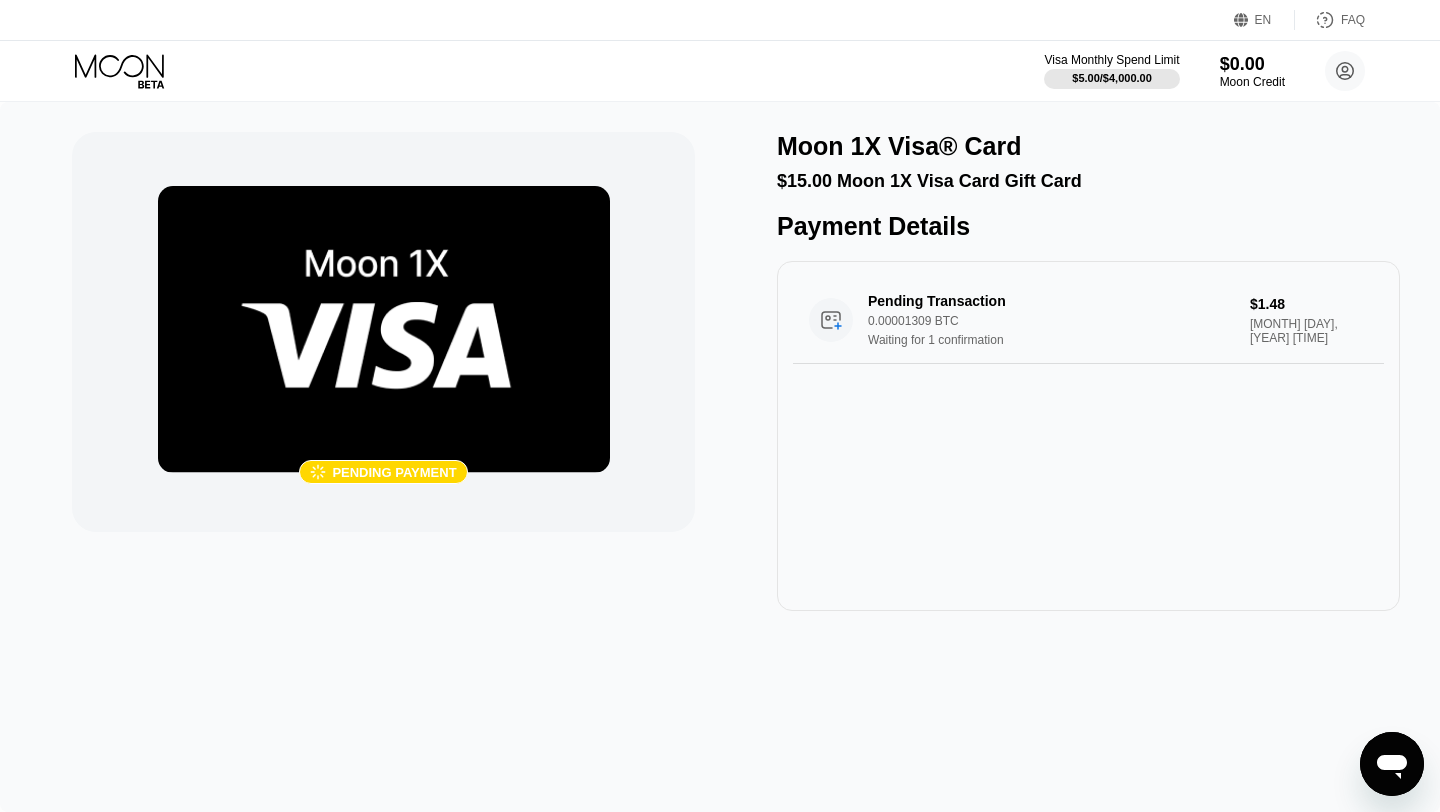 click 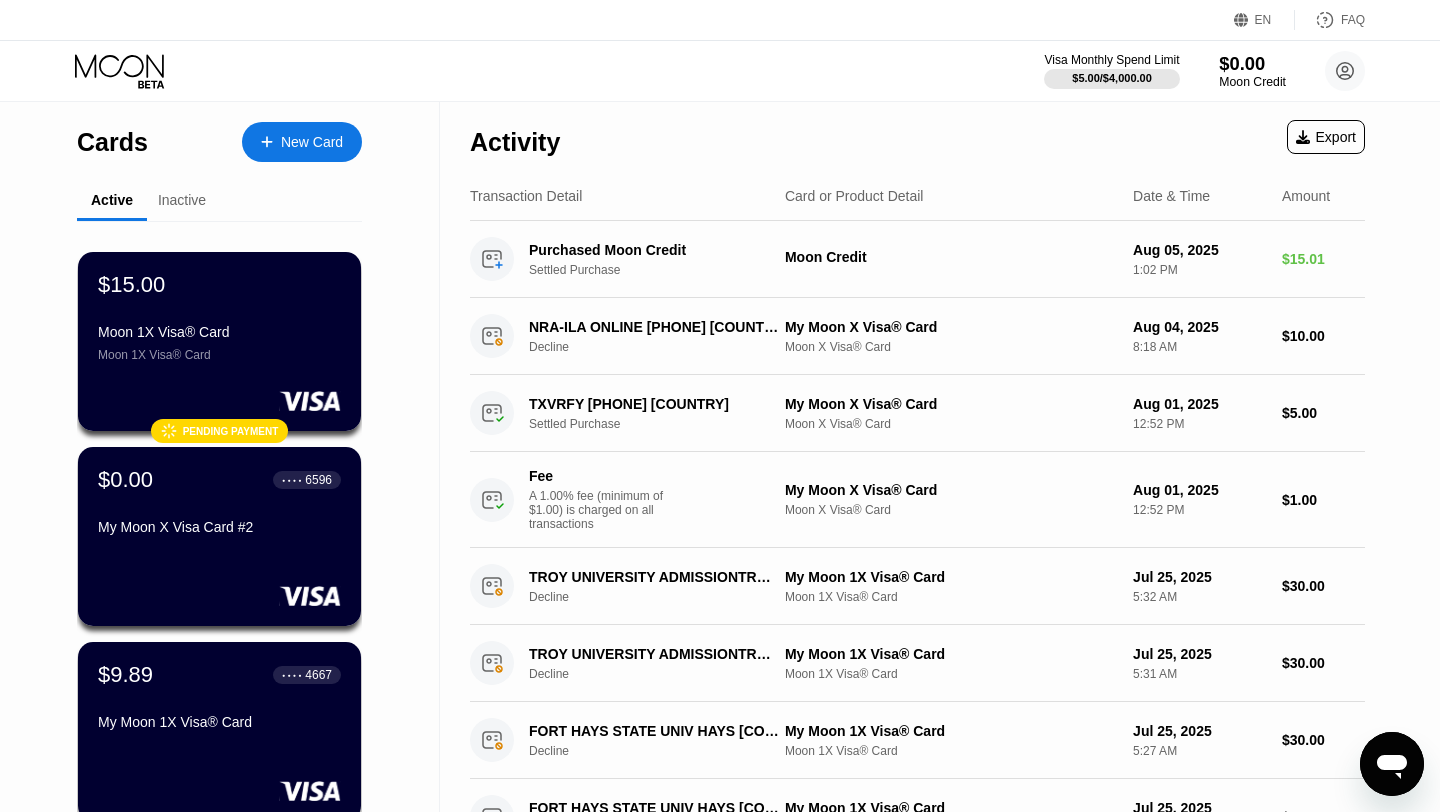 click on "Moon Credit" at bounding box center [1252, 82] 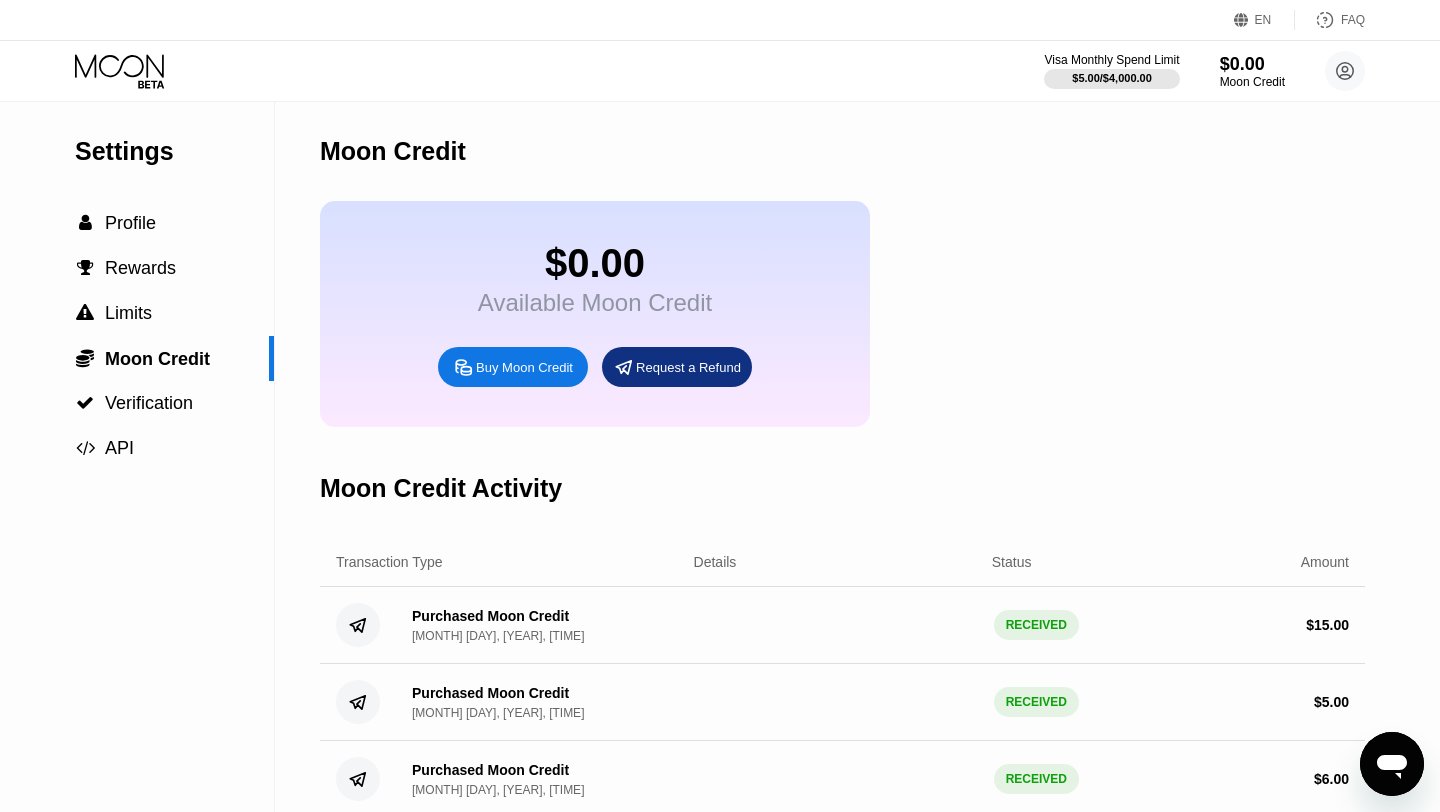click 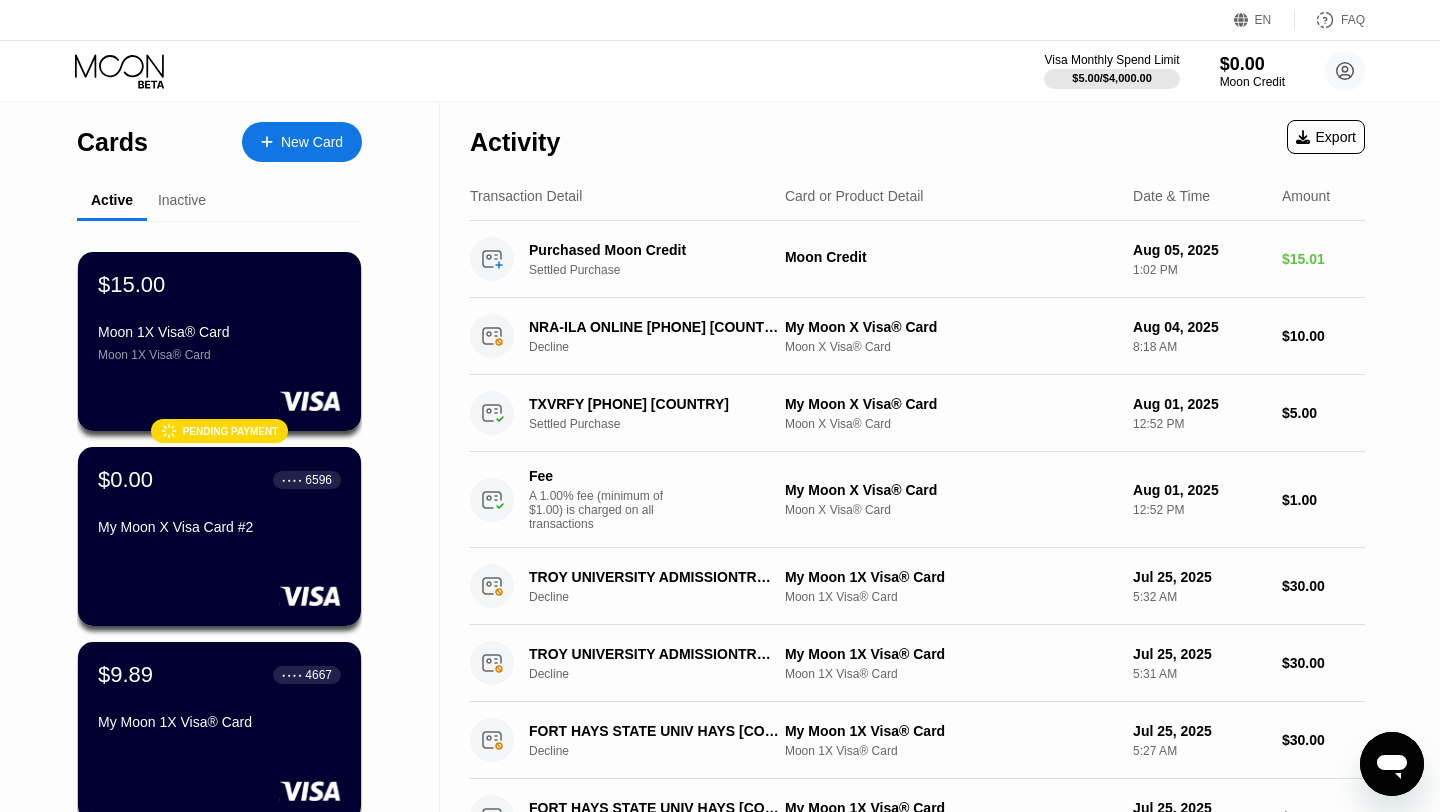 click on "New Card" at bounding box center [312, 142] 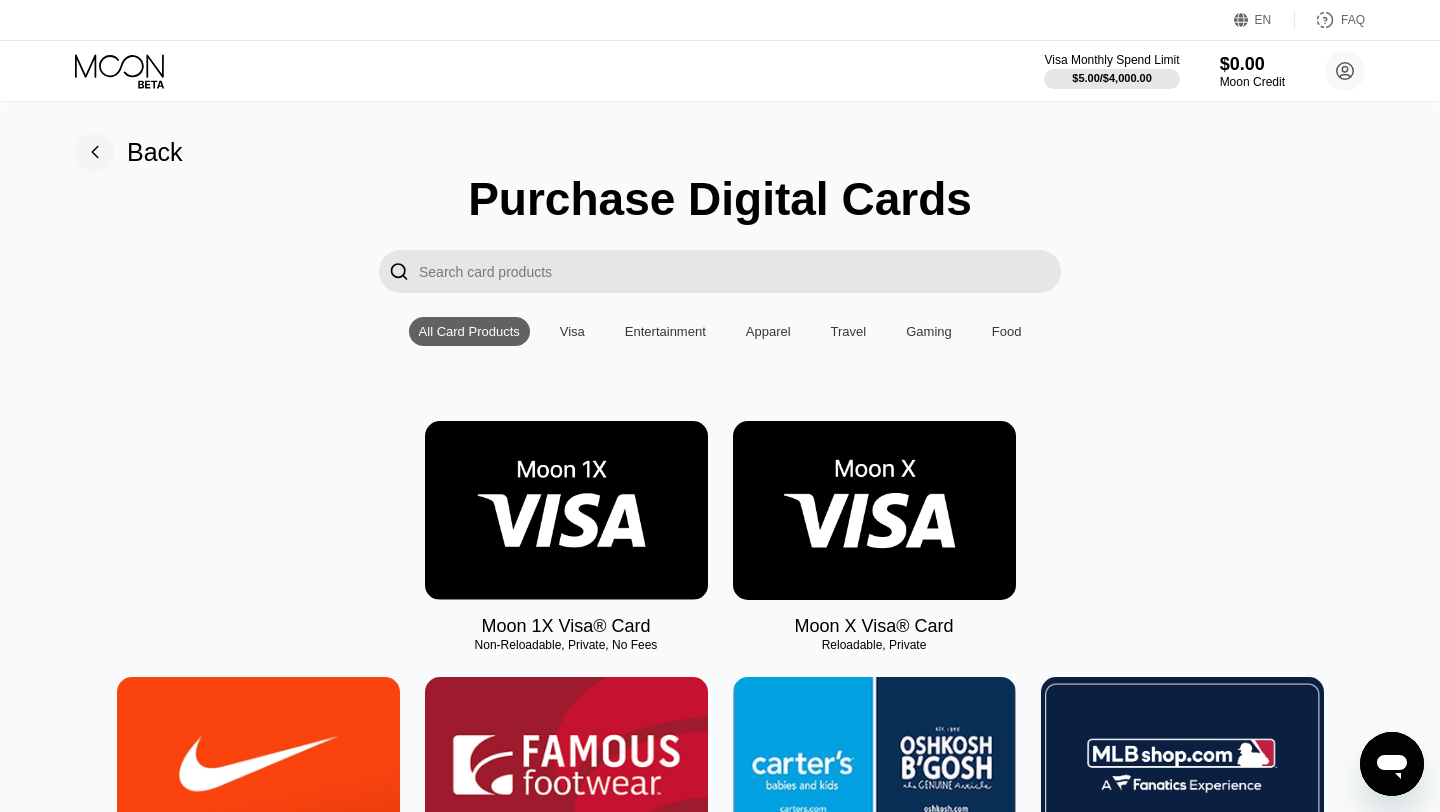 click at bounding box center [566, 510] 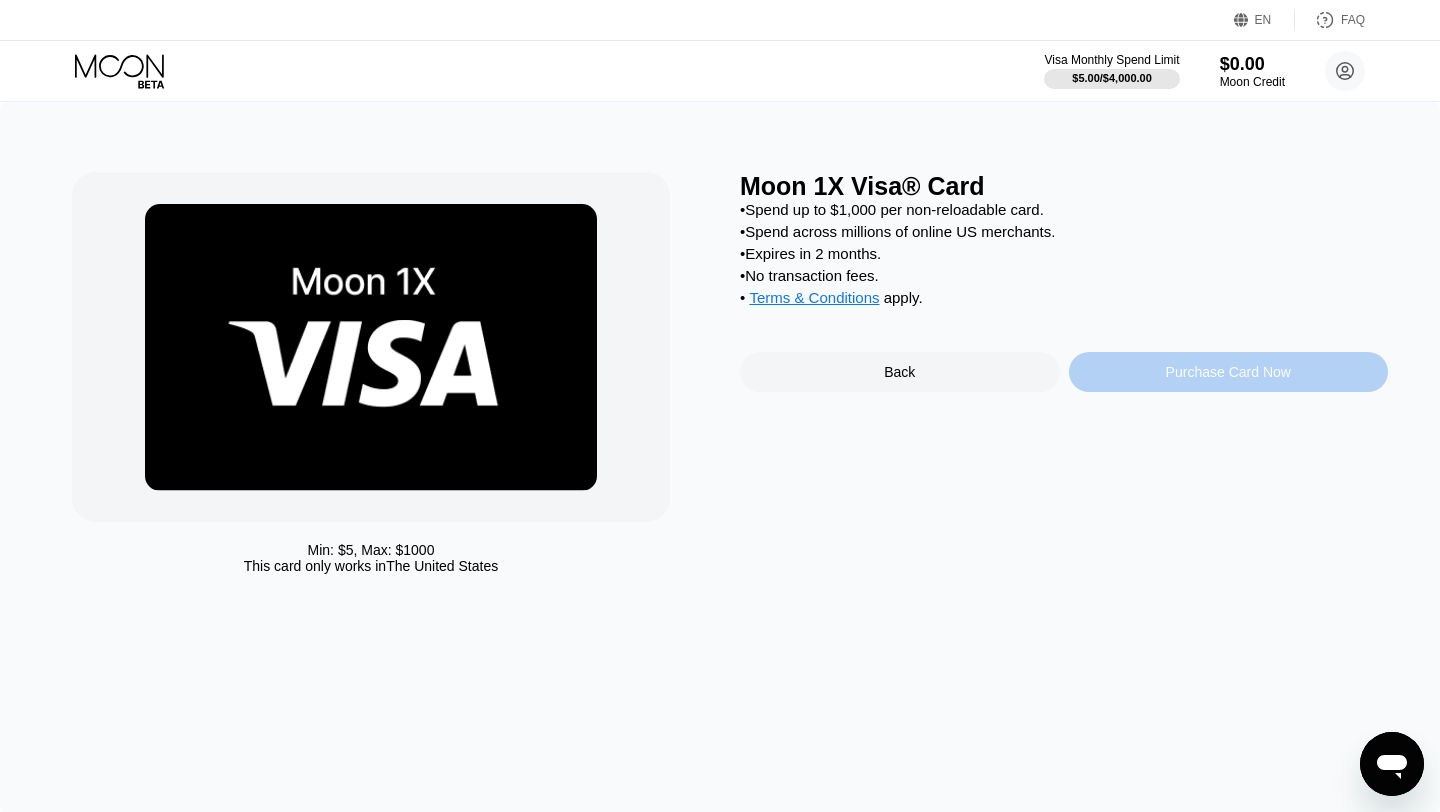 click on "Purchase Card Now" at bounding box center [1228, 372] 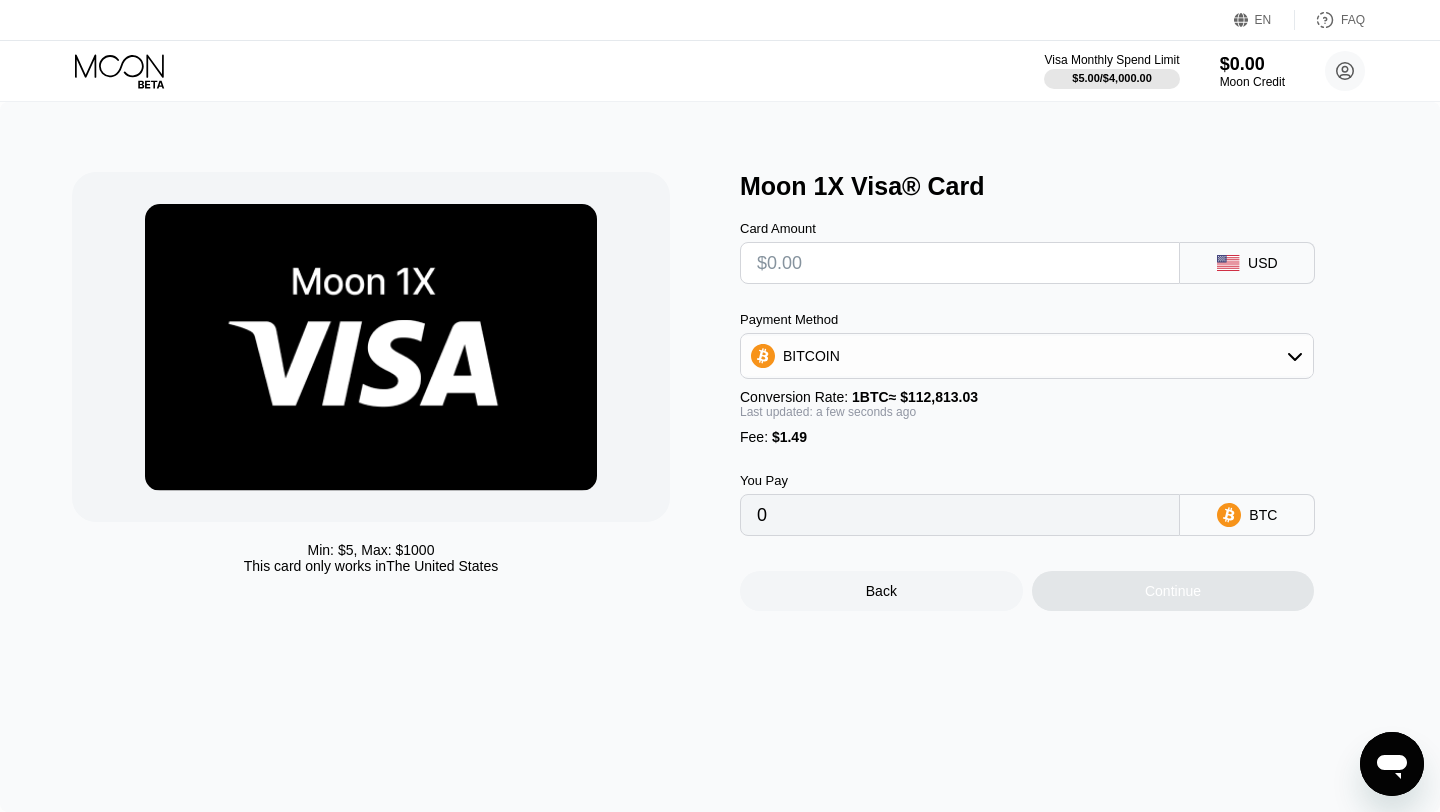 click at bounding box center (960, 263) 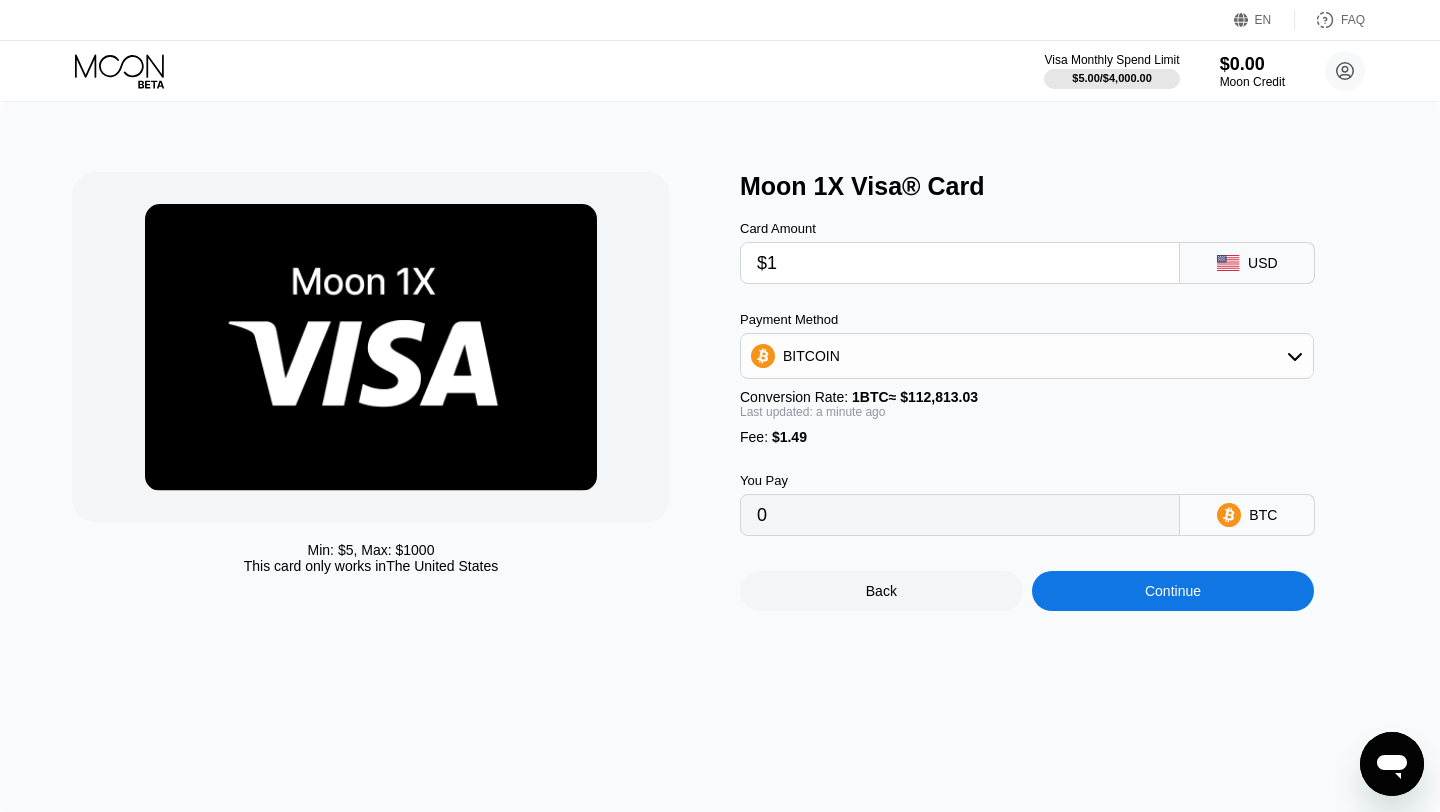 type on "$15" 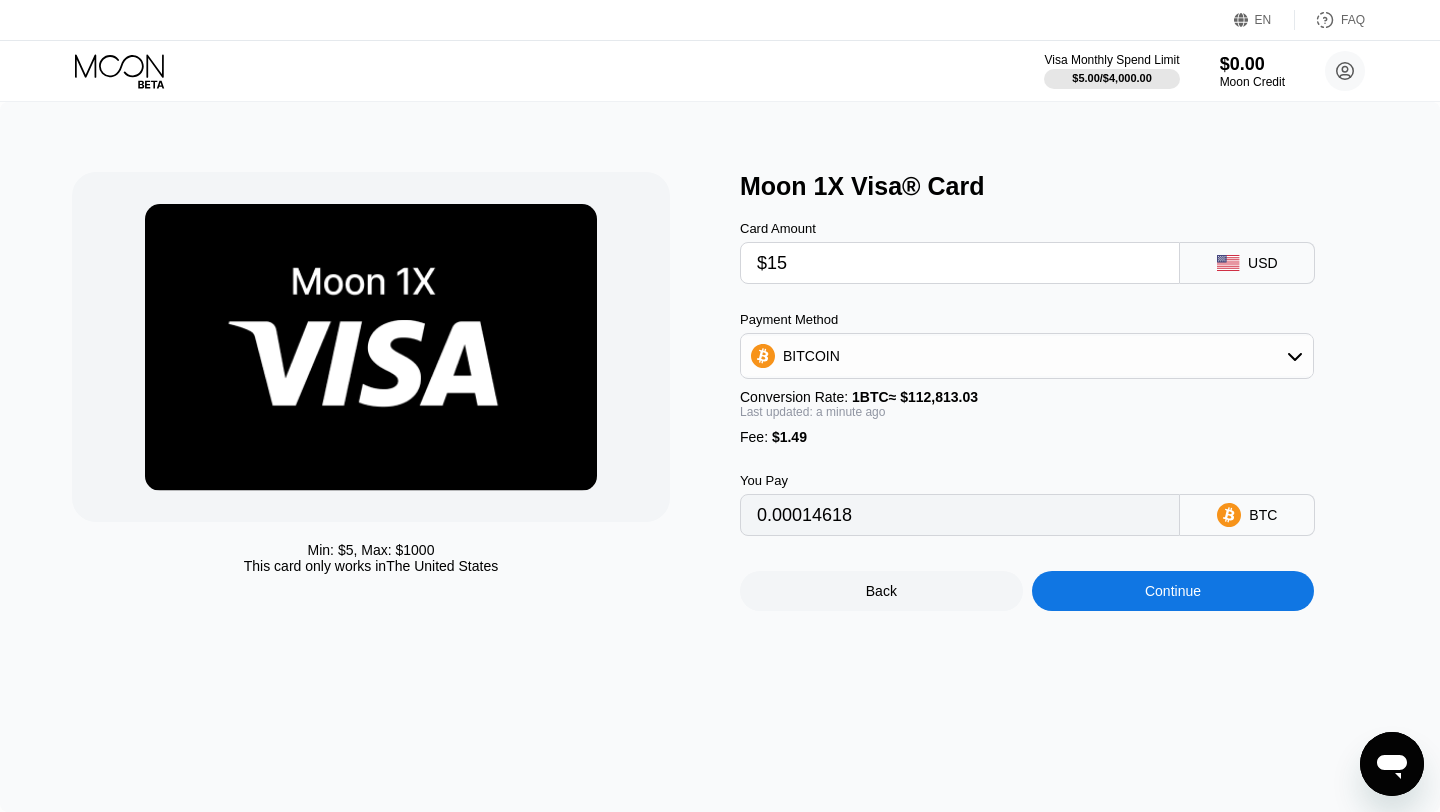 type on "0.00014618" 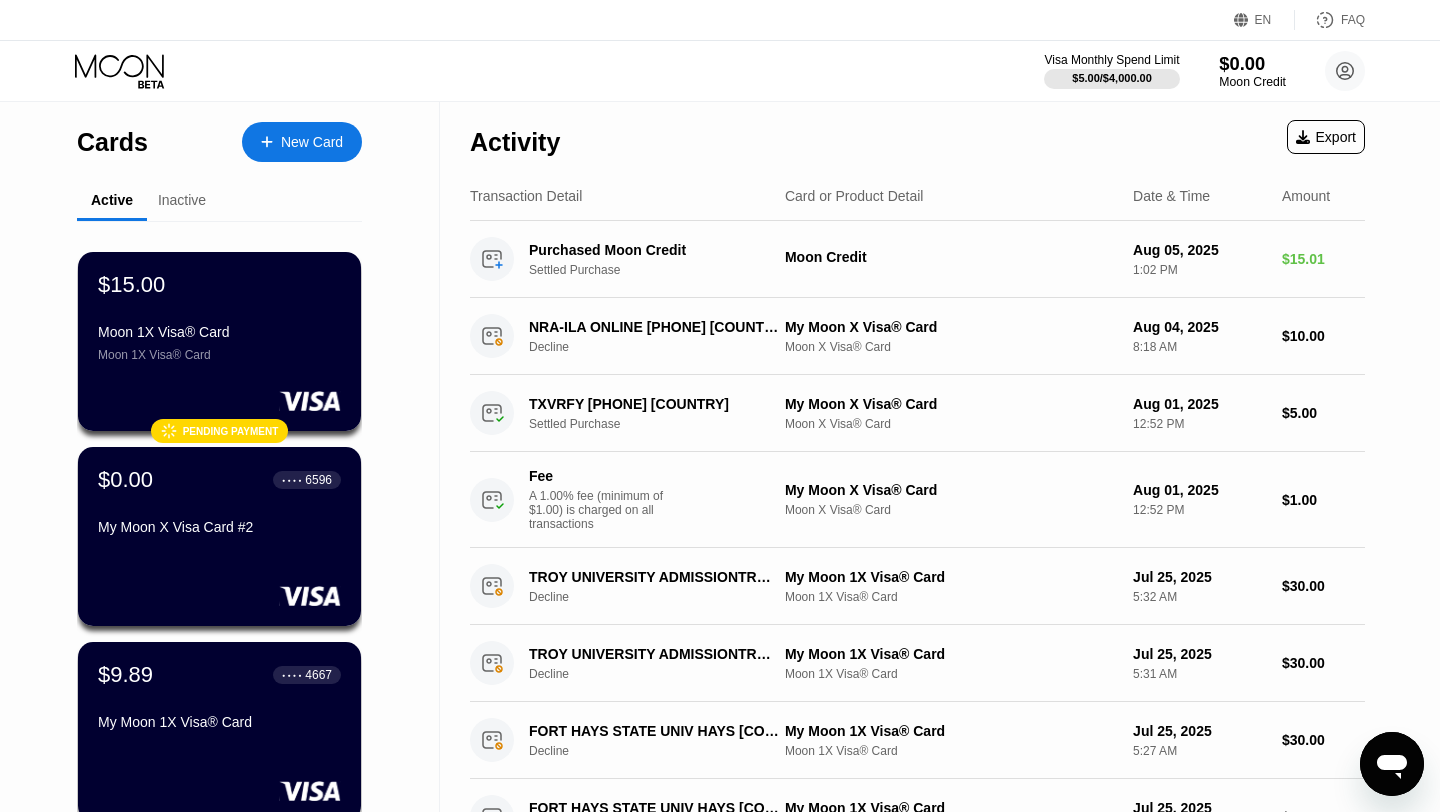 click on "Moon Credit" at bounding box center (1252, 82) 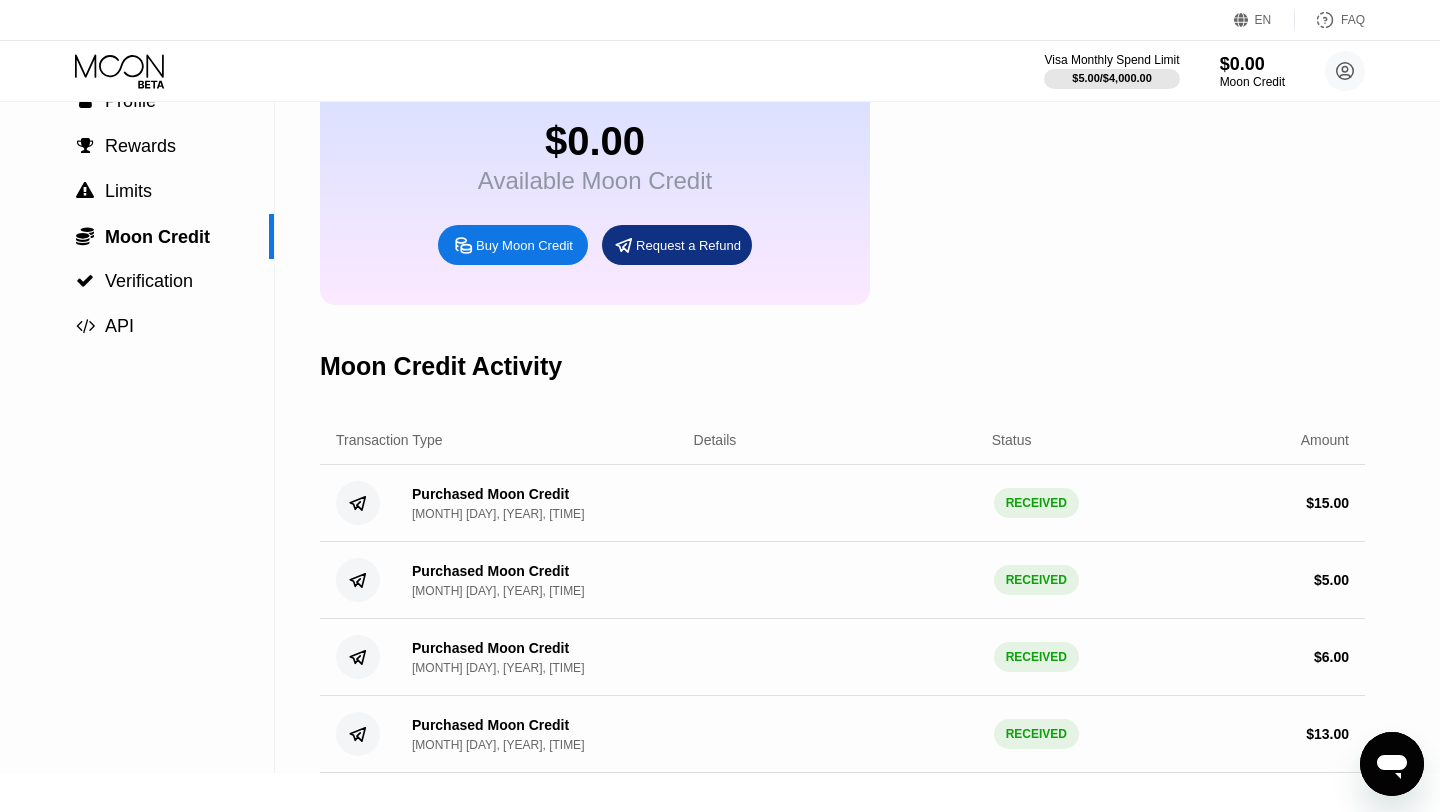 scroll, scrollTop: 0, scrollLeft: 0, axis: both 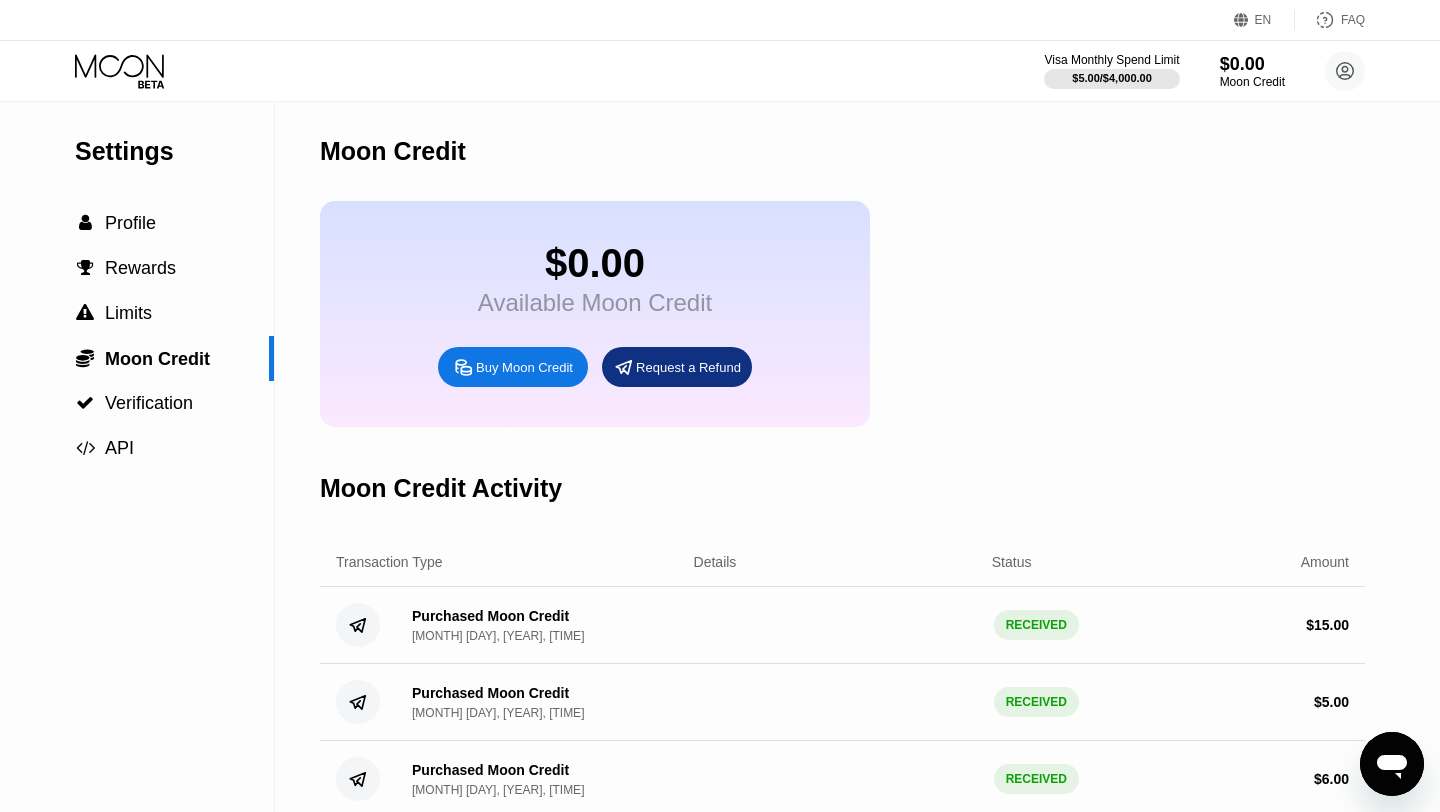 click 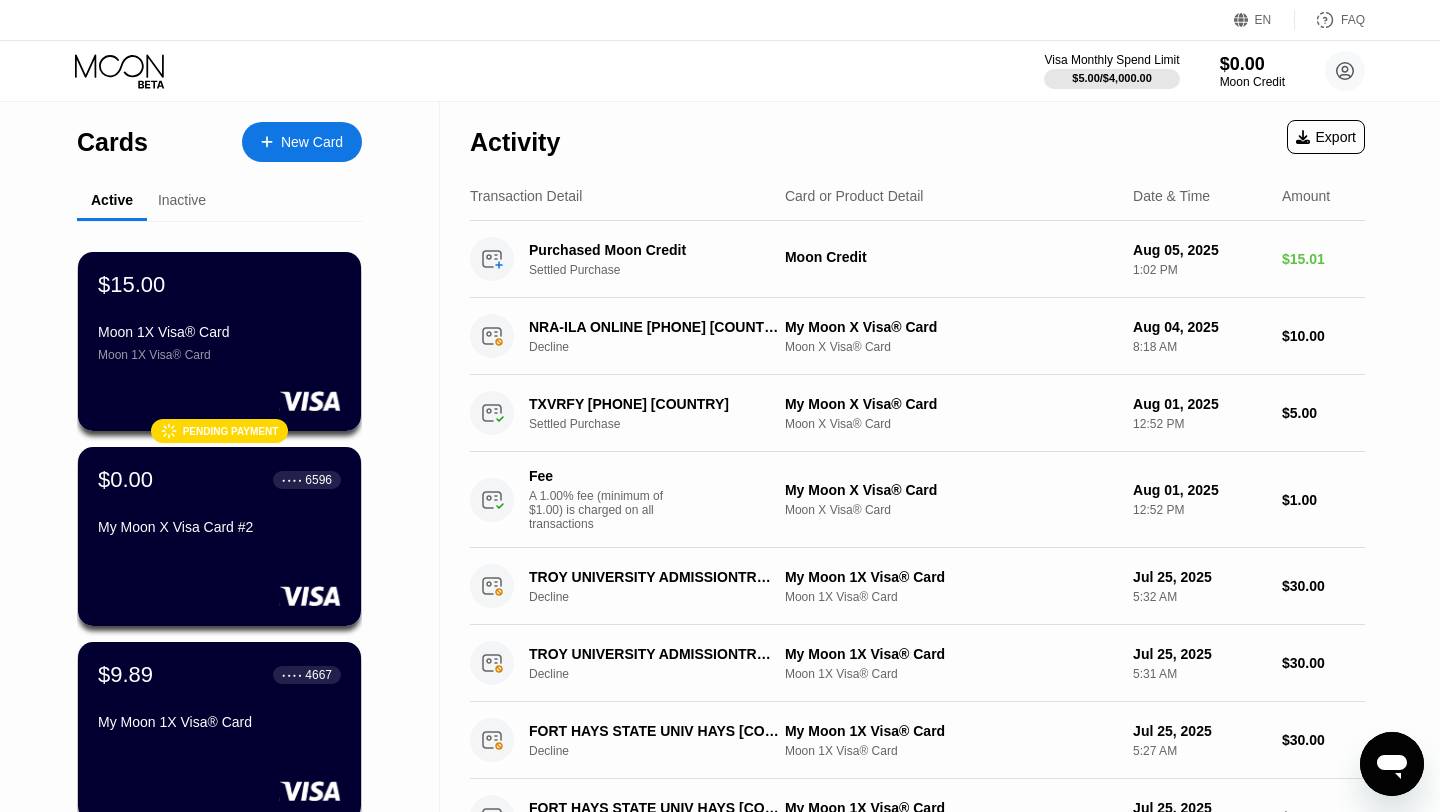 click on "New Card" at bounding box center (312, 142) 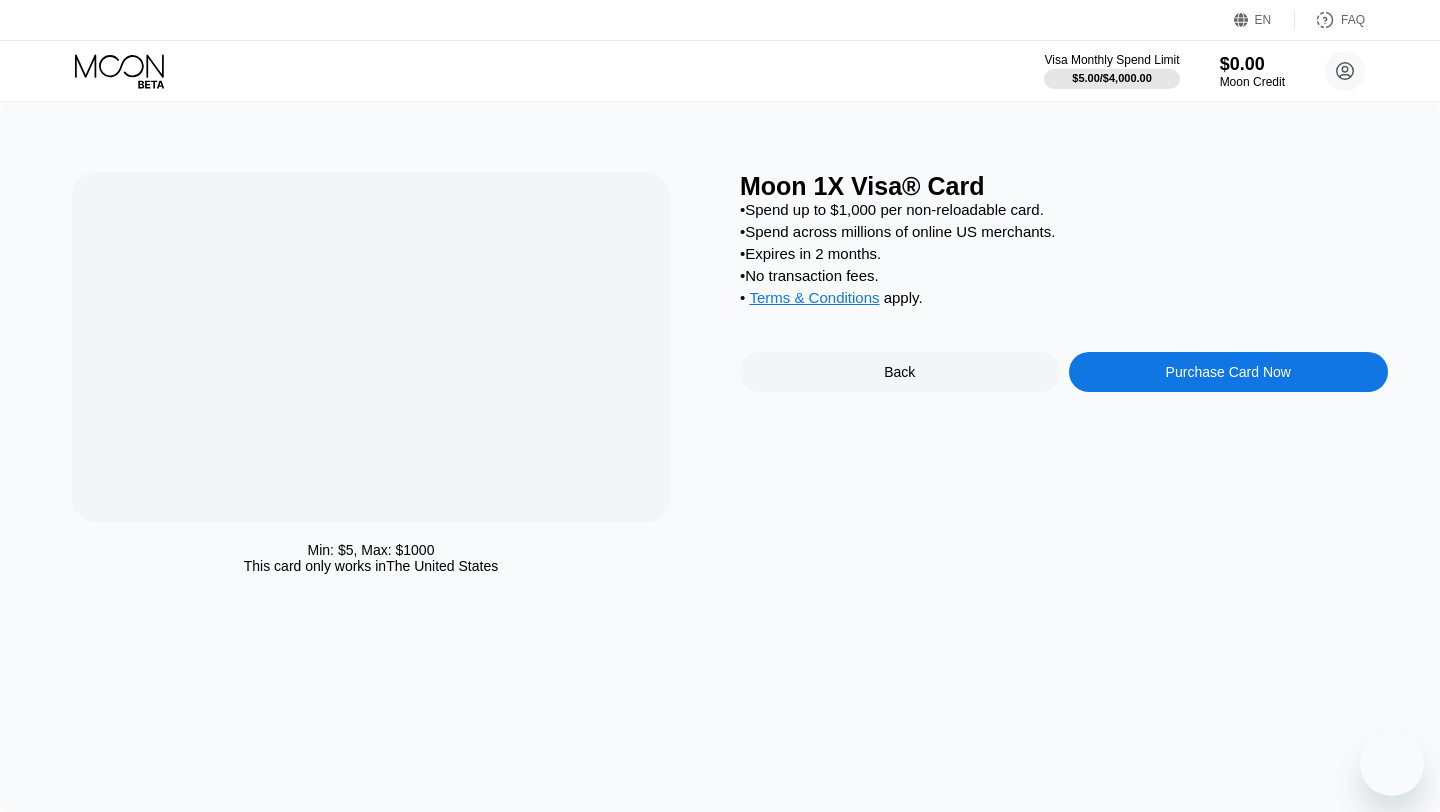 scroll, scrollTop: 0, scrollLeft: 0, axis: both 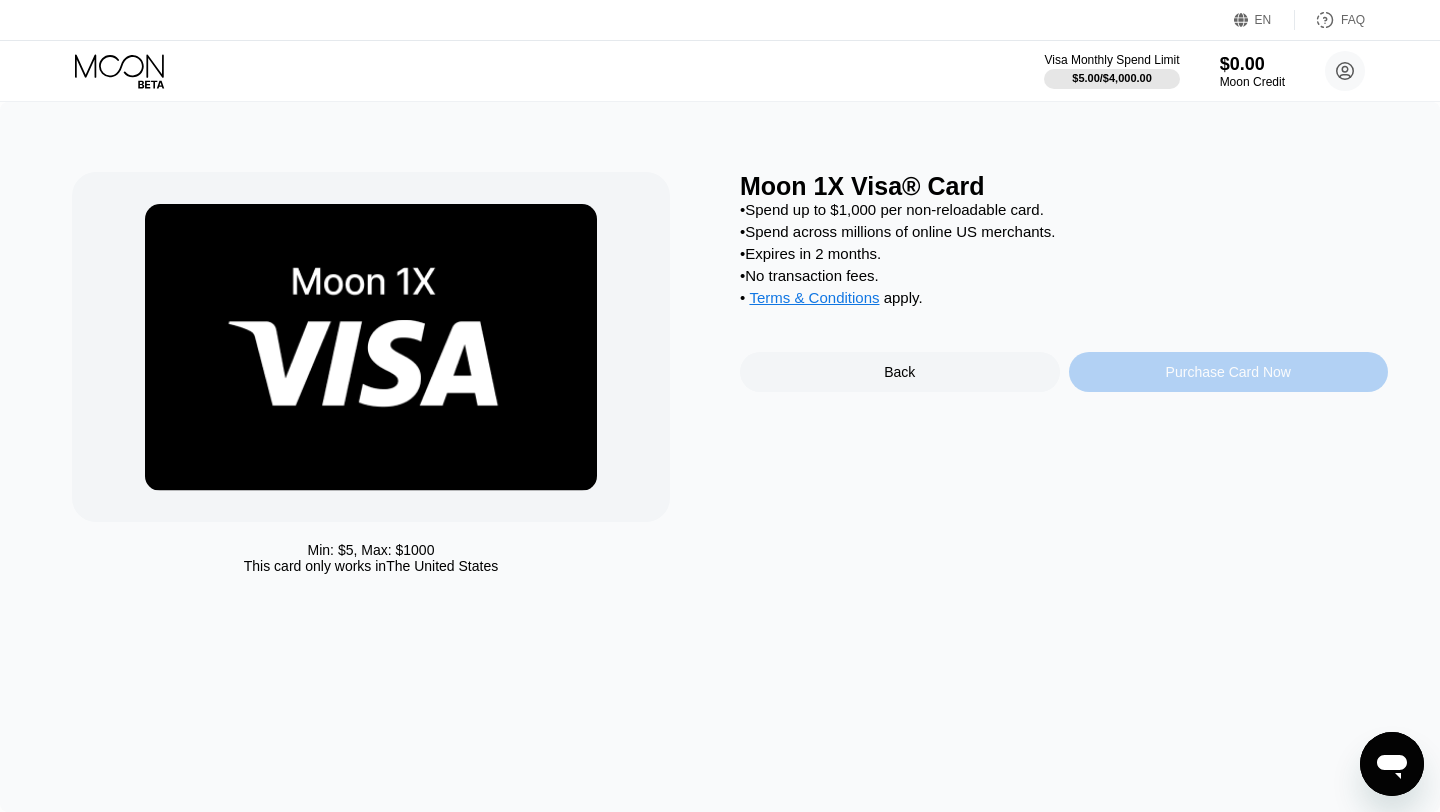 click on "Purchase Card Now" at bounding box center (1228, 372) 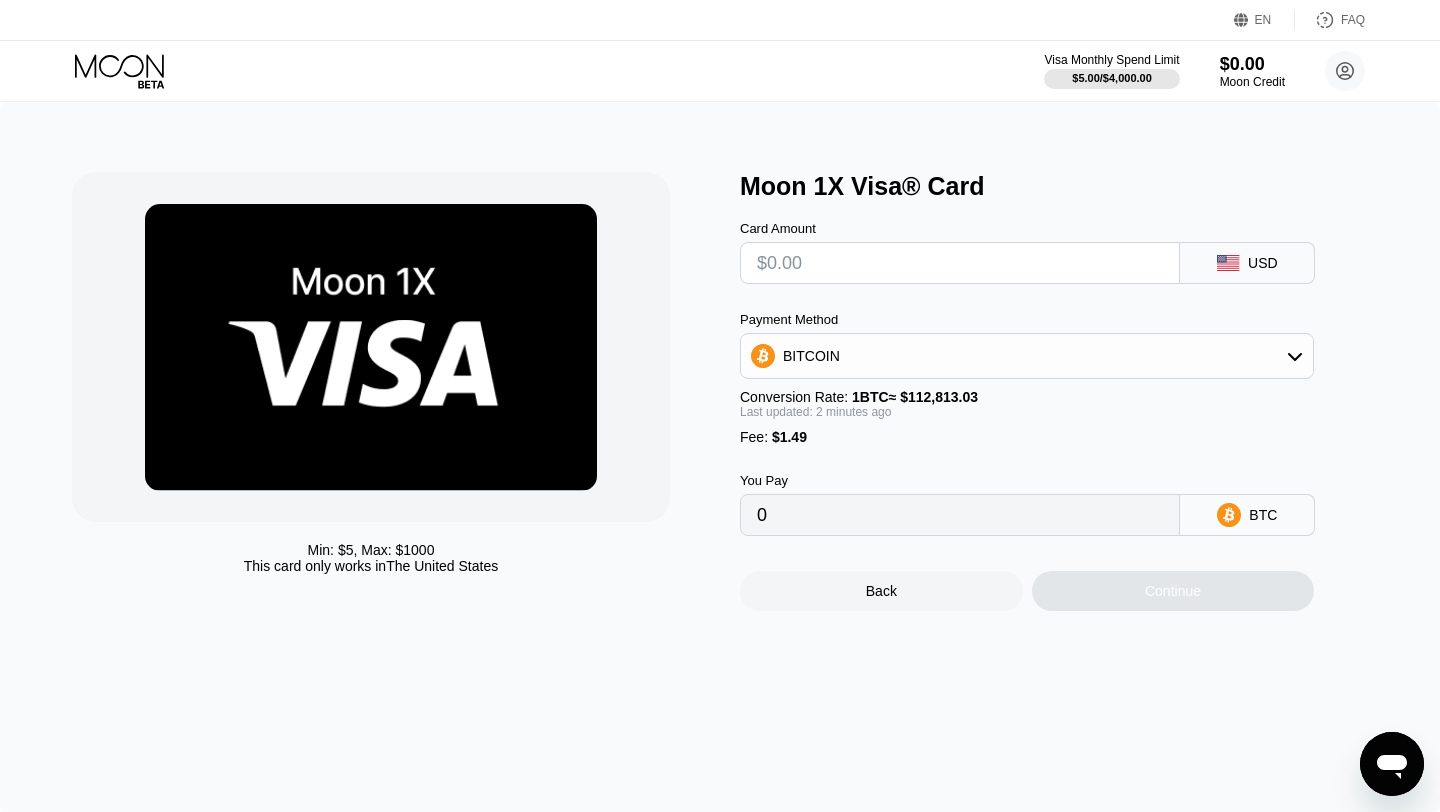 click at bounding box center [960, 263] 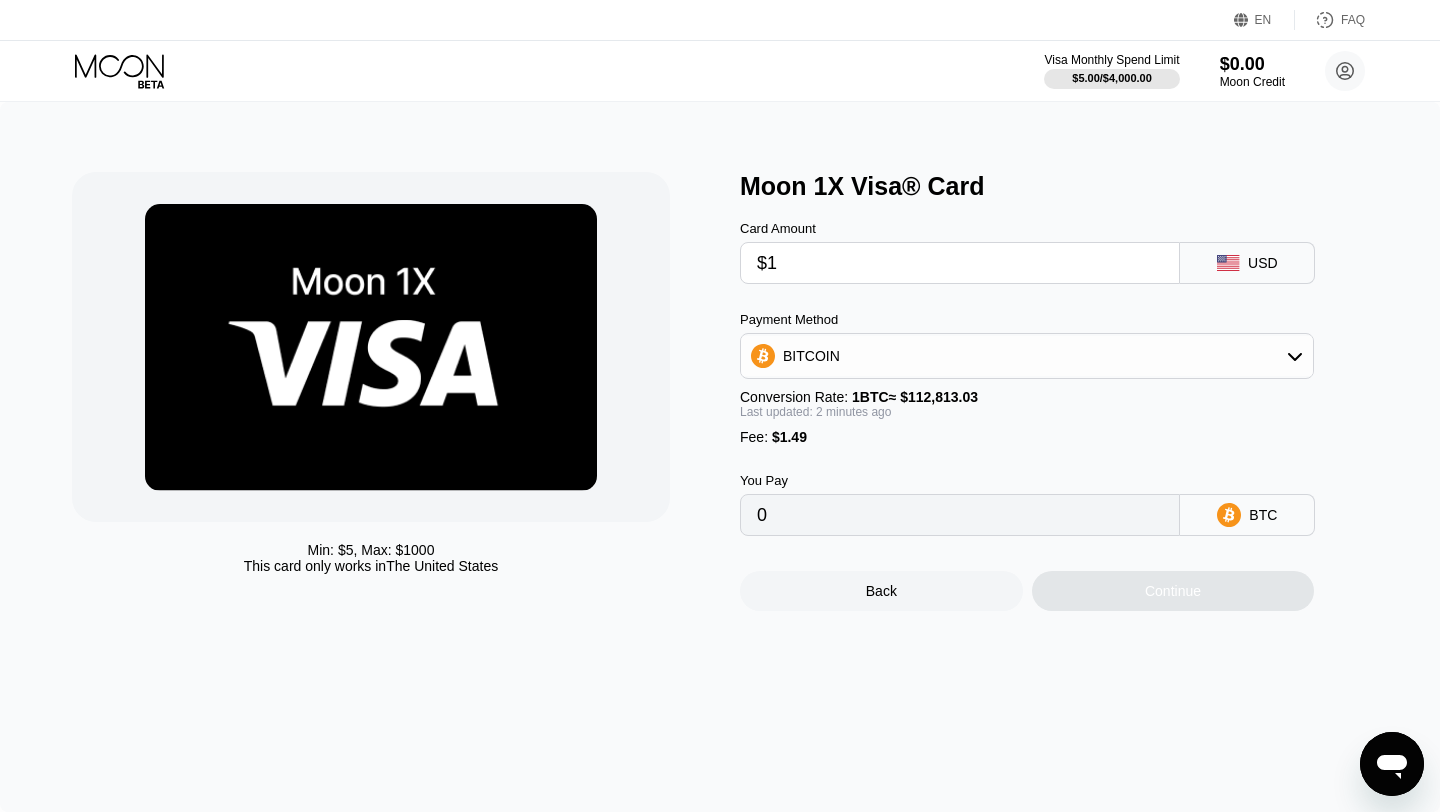 type on "$13" 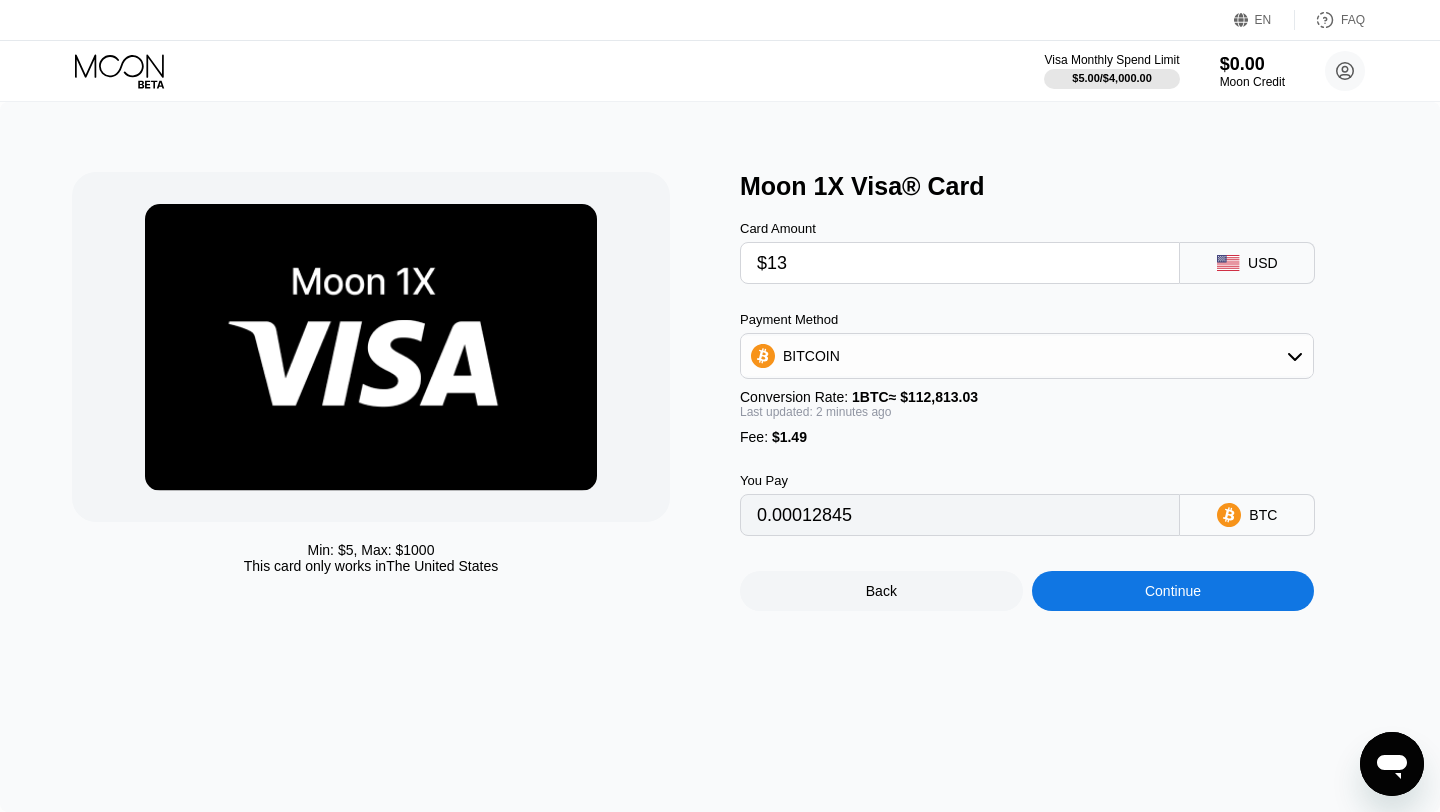 type on "0.00012845" 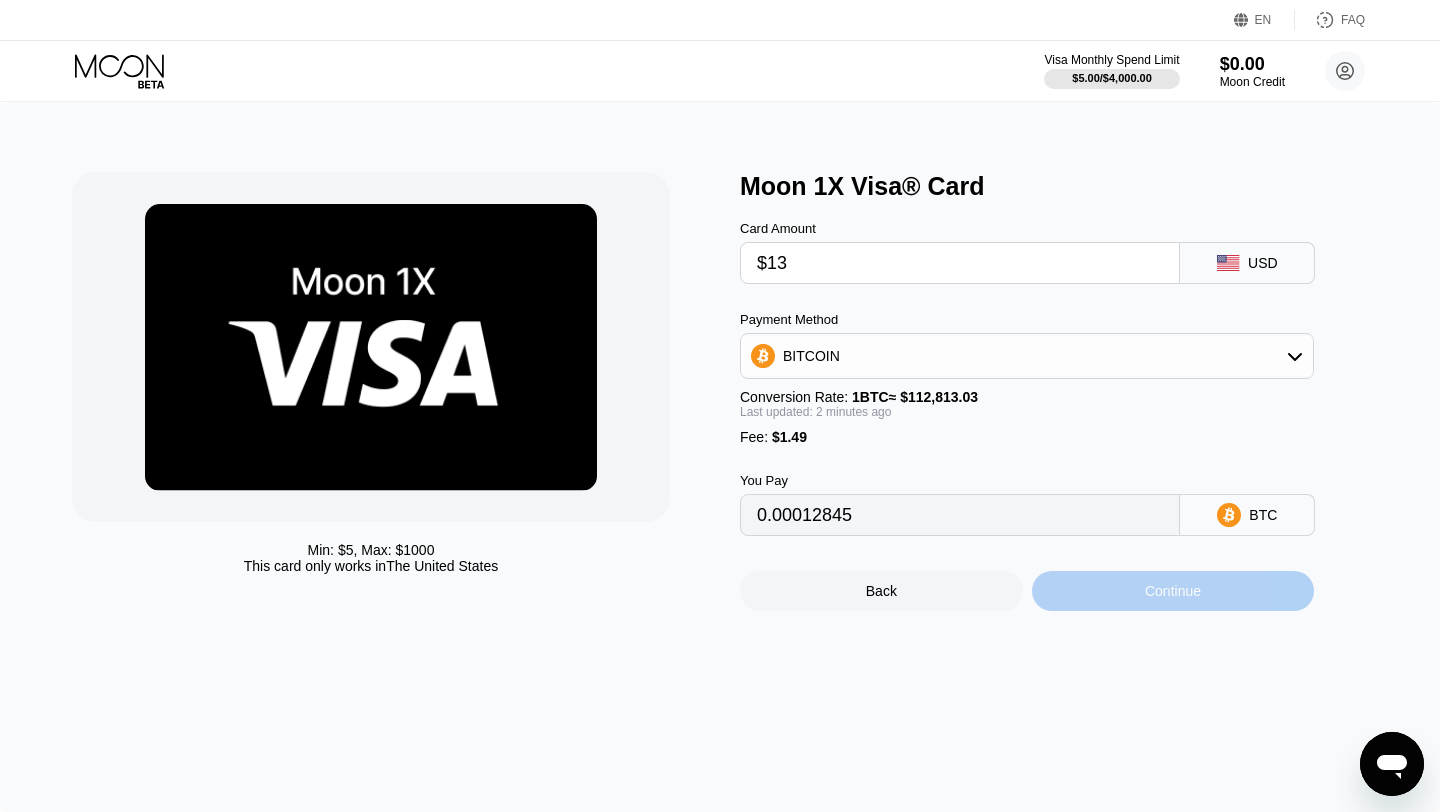 click on "Continue" at bounding box center (1173, 591) 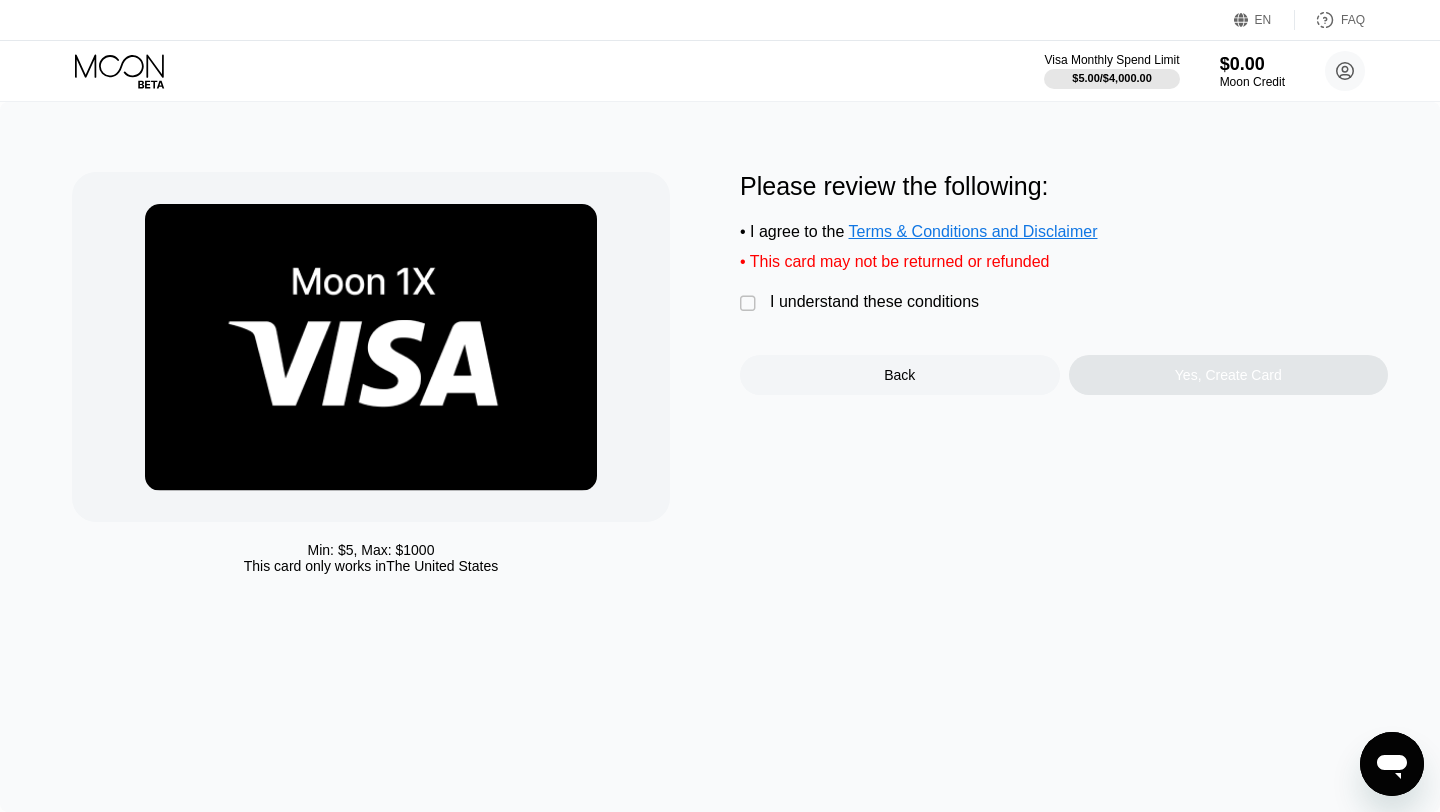click on "" at bounding box center (750, 304) 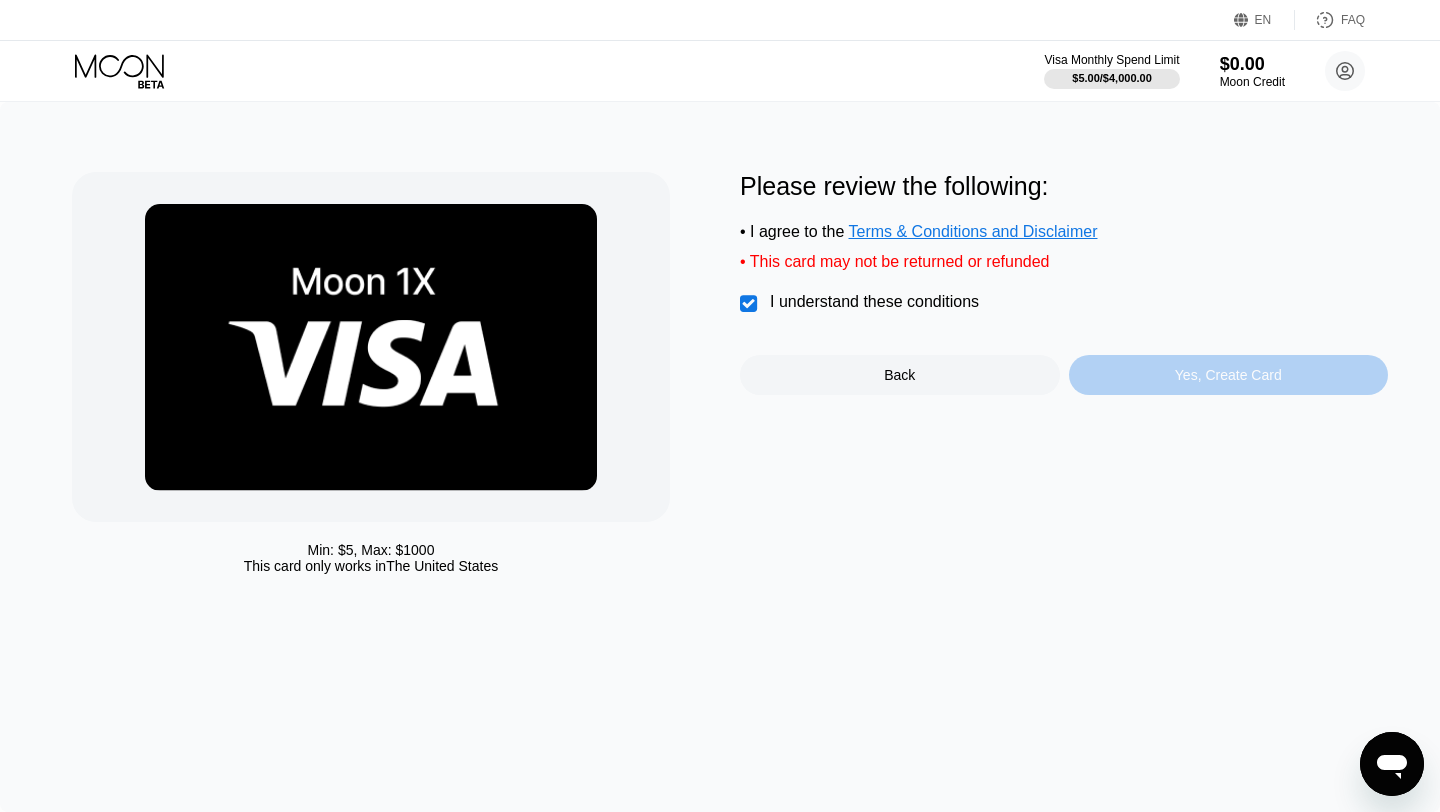 click on "Yes, Create Card" at bounding box center [1228, 375] 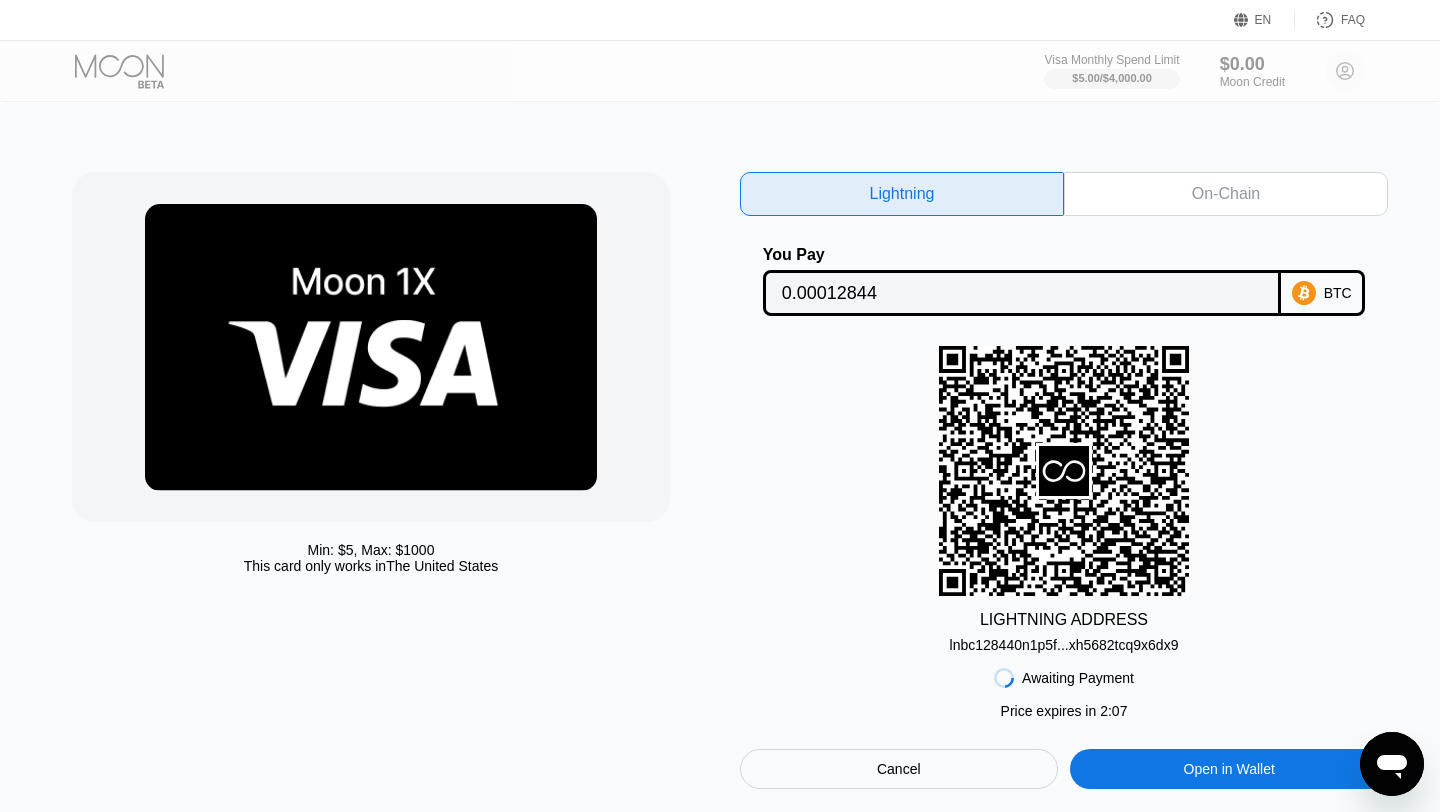 click on "On-Chain" at bounding box center (1226, 194) 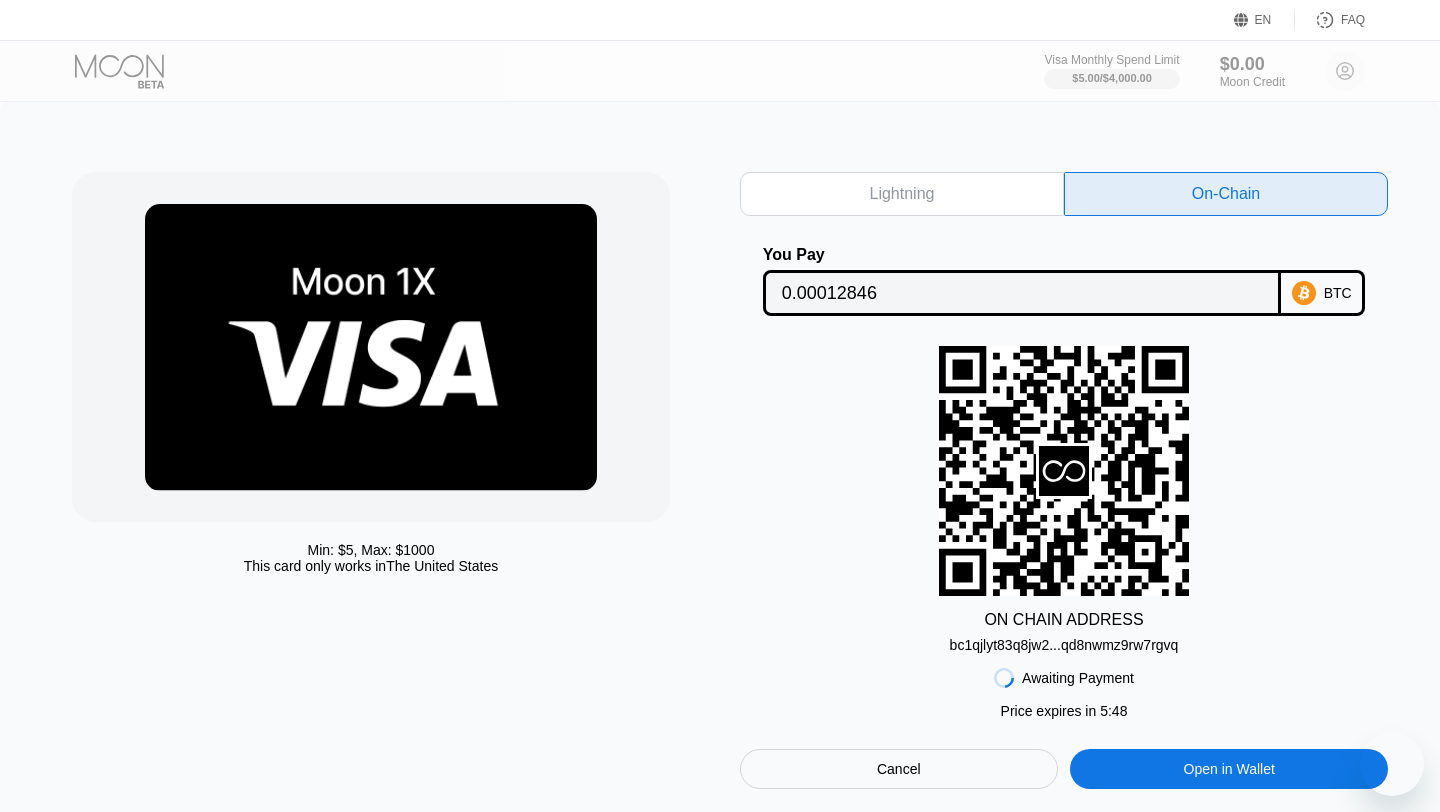 scroll, scrollTop: 0, scrollLeft: 0, axis: both 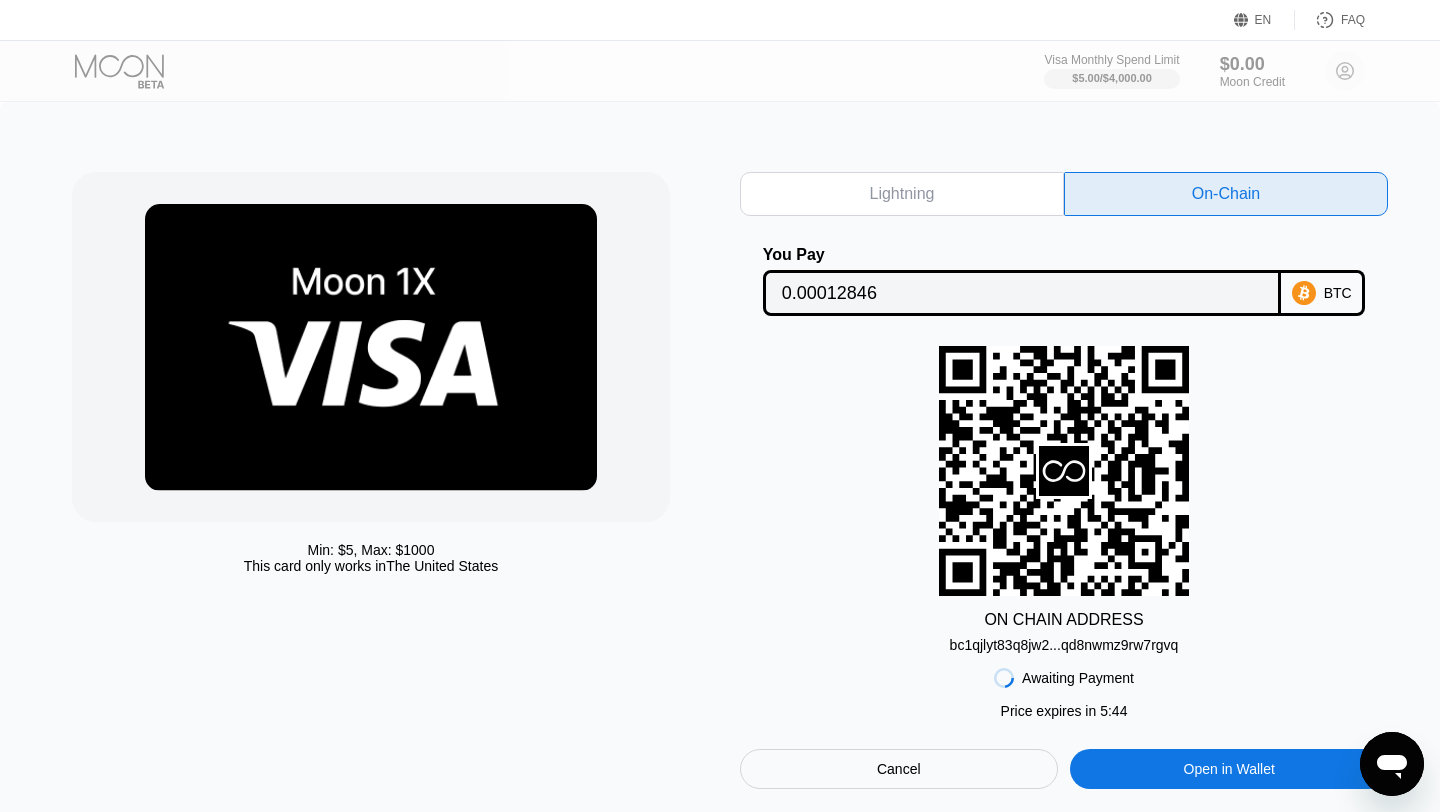 click at bounding box center [136, 71] 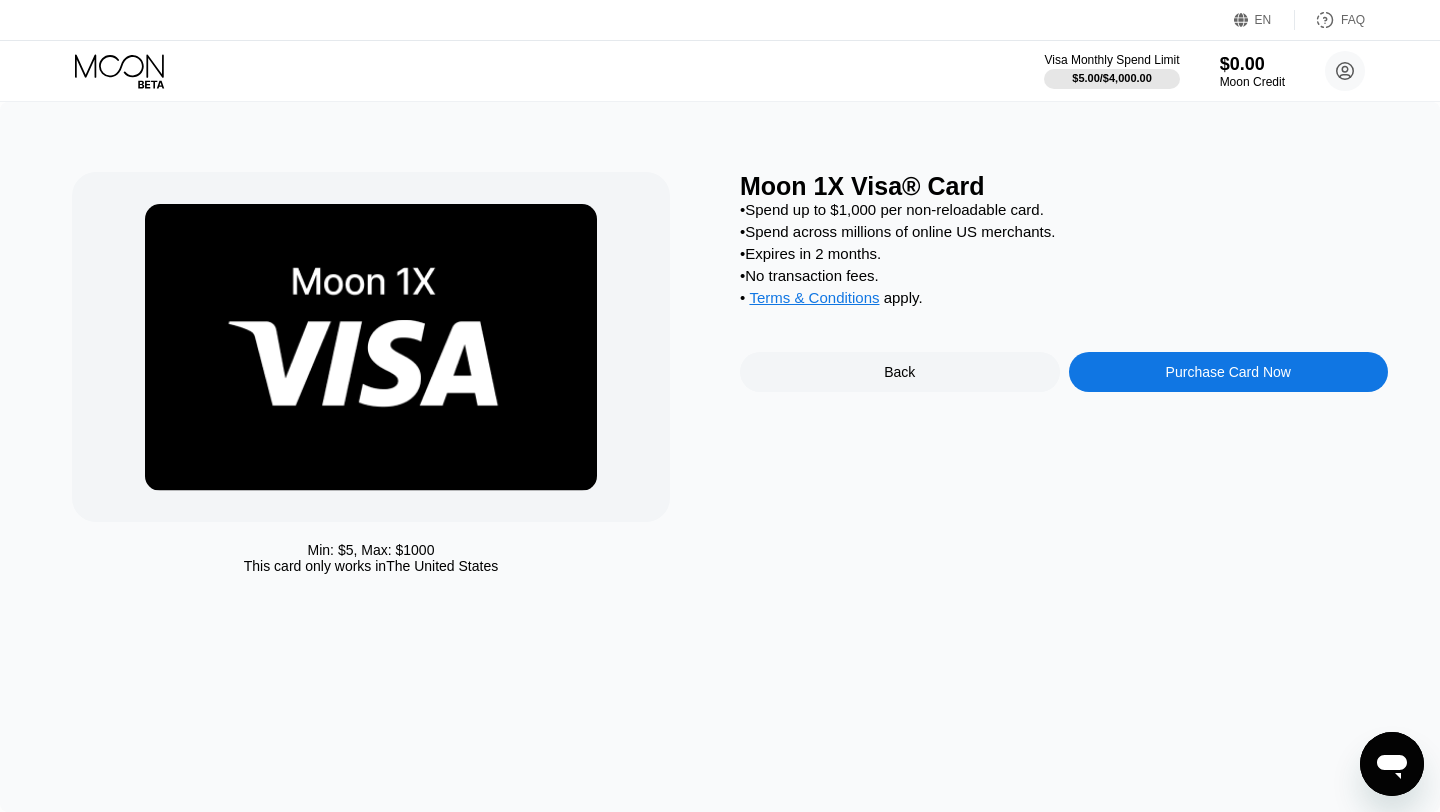 click 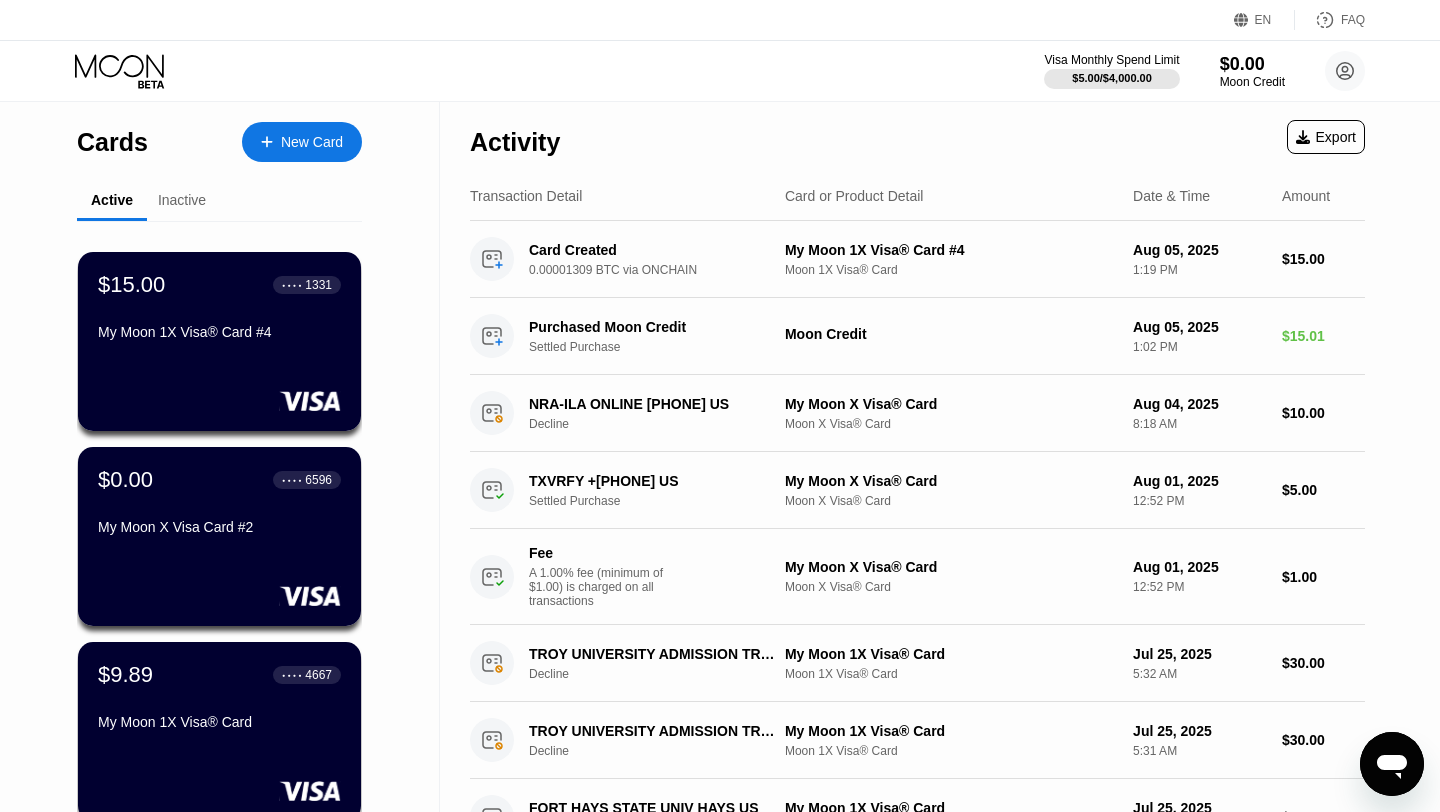 click on "New Card" at bounding box center (312, 142) 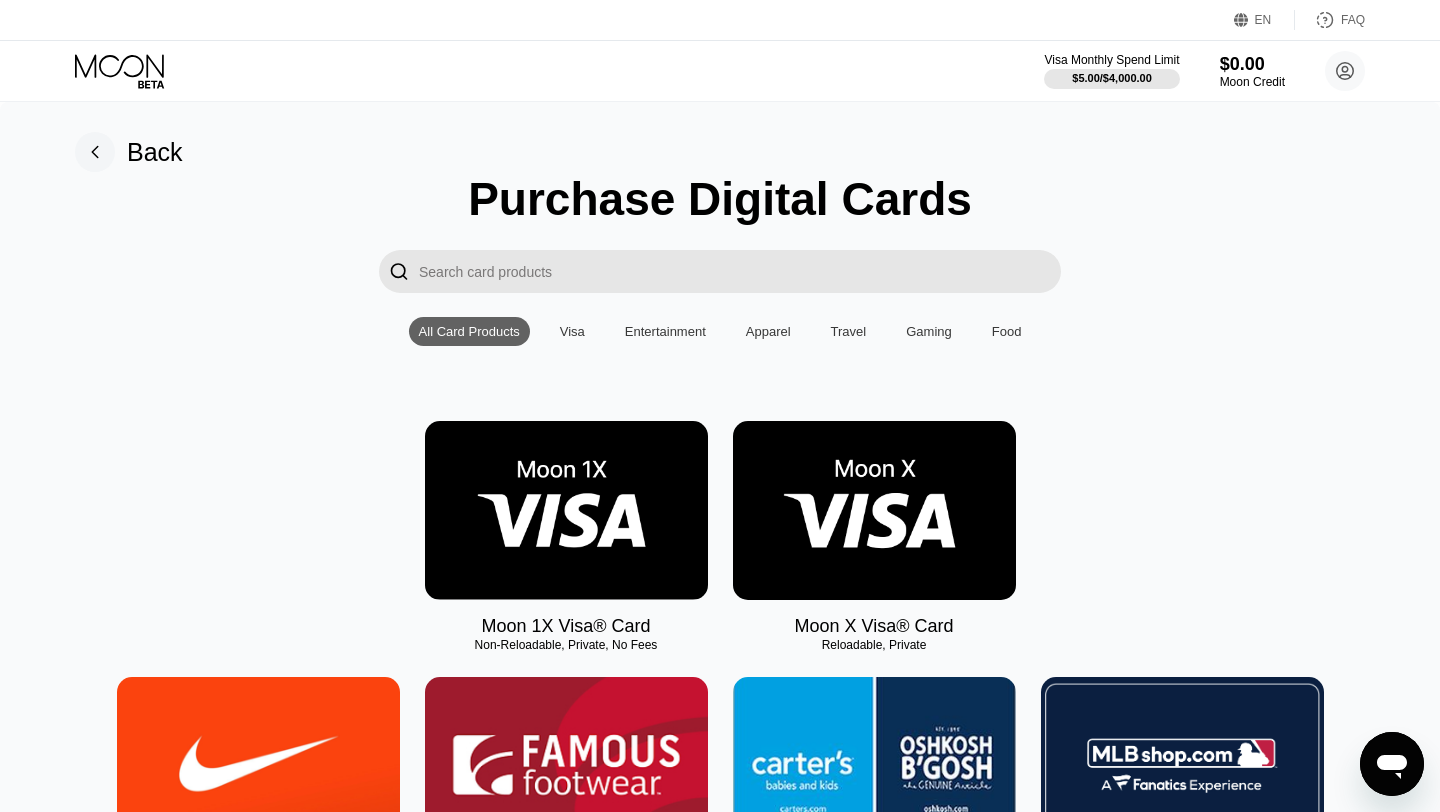 click at bounding box center [566, 510] 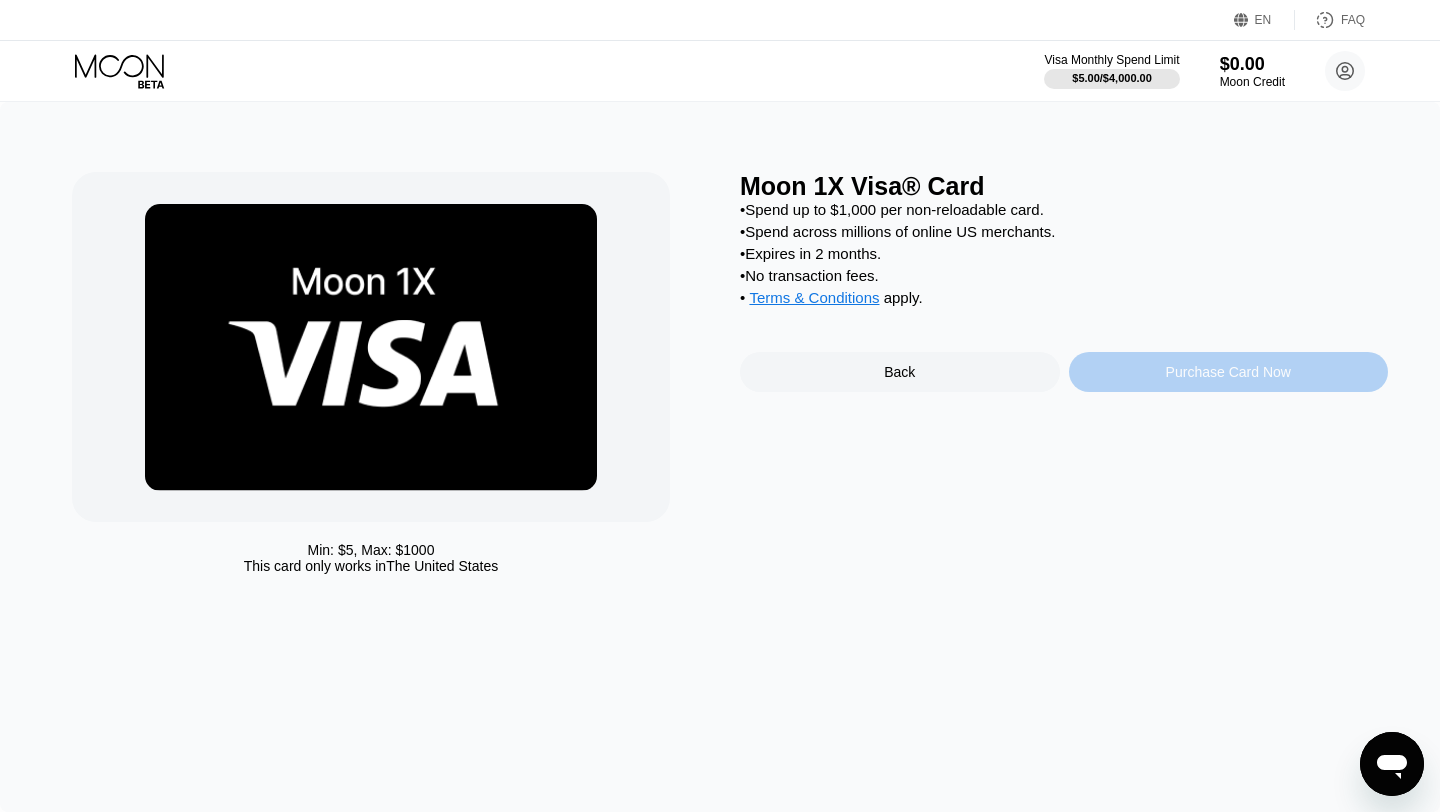 click on "Purchase Card Now" at bounding box center (1228, 372) 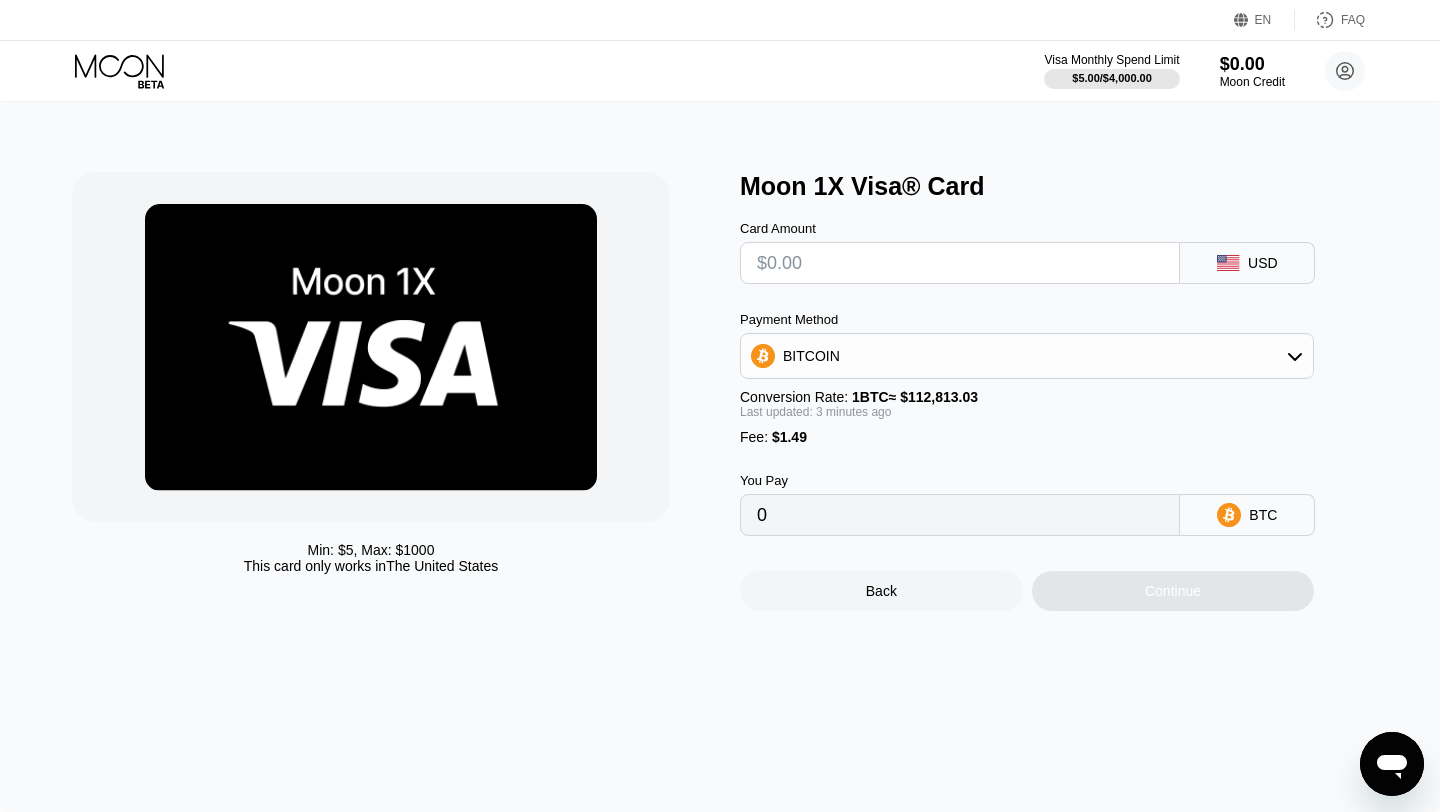 click at bounding box center (960, 263) 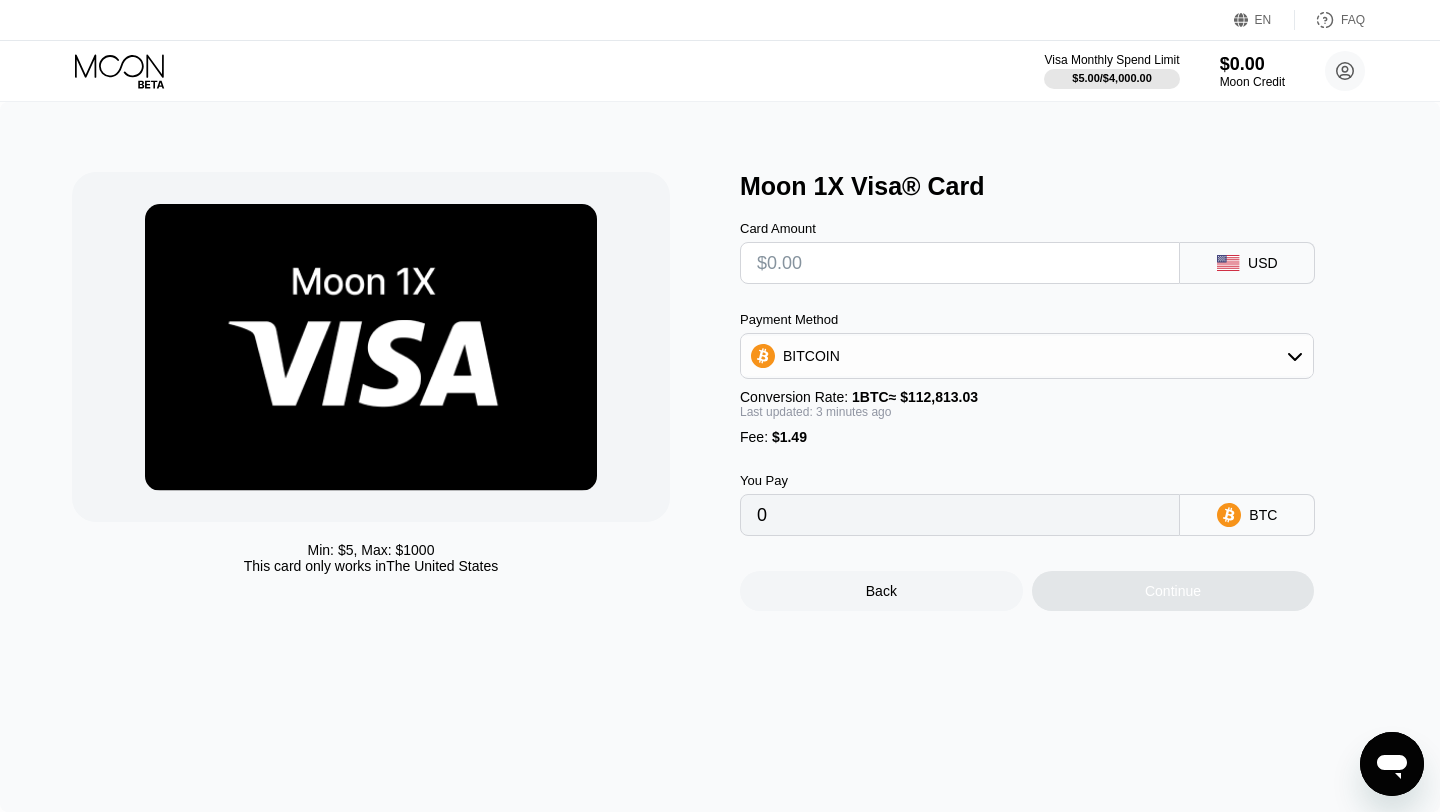 type on "$1" 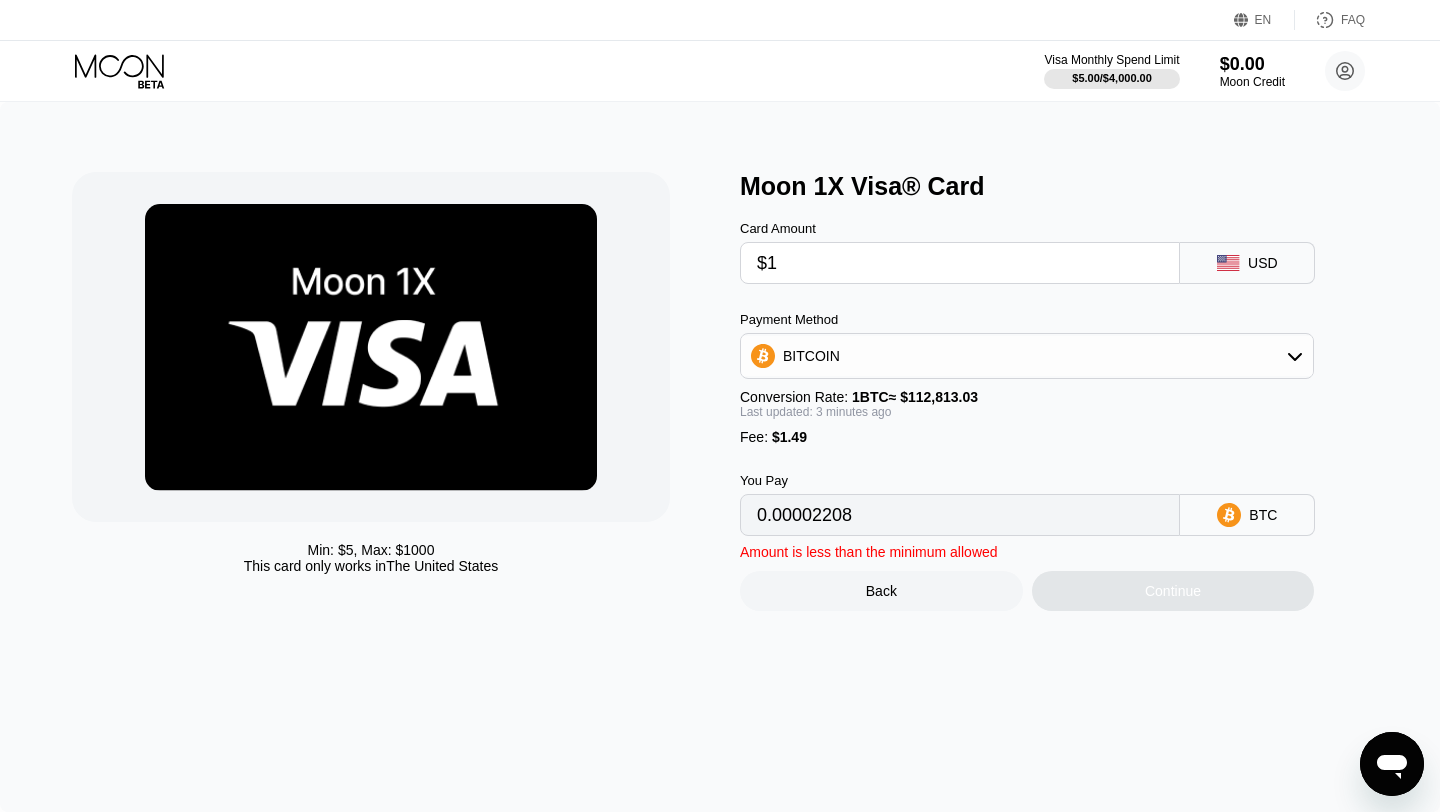 type on "0.00002208" 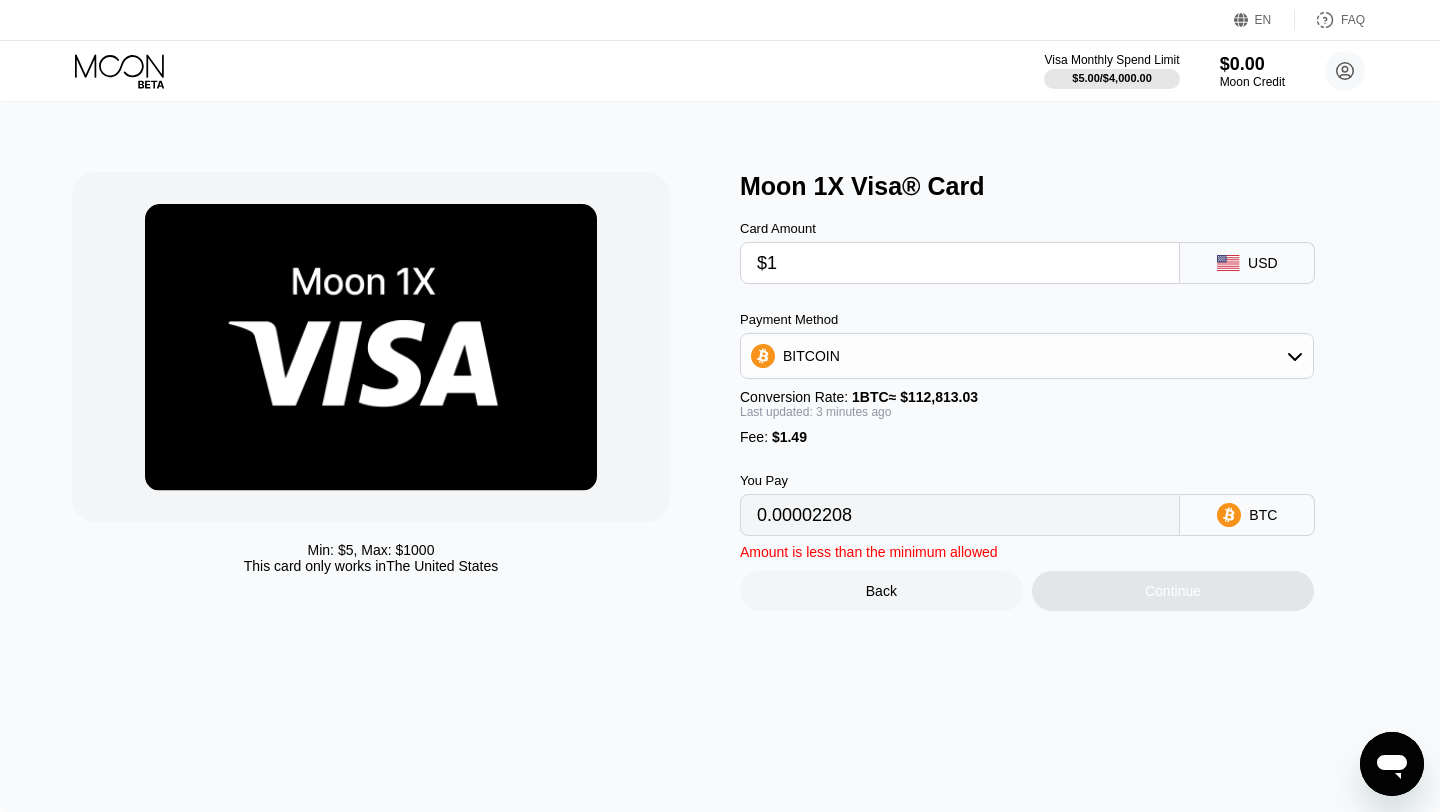 type on "$15" 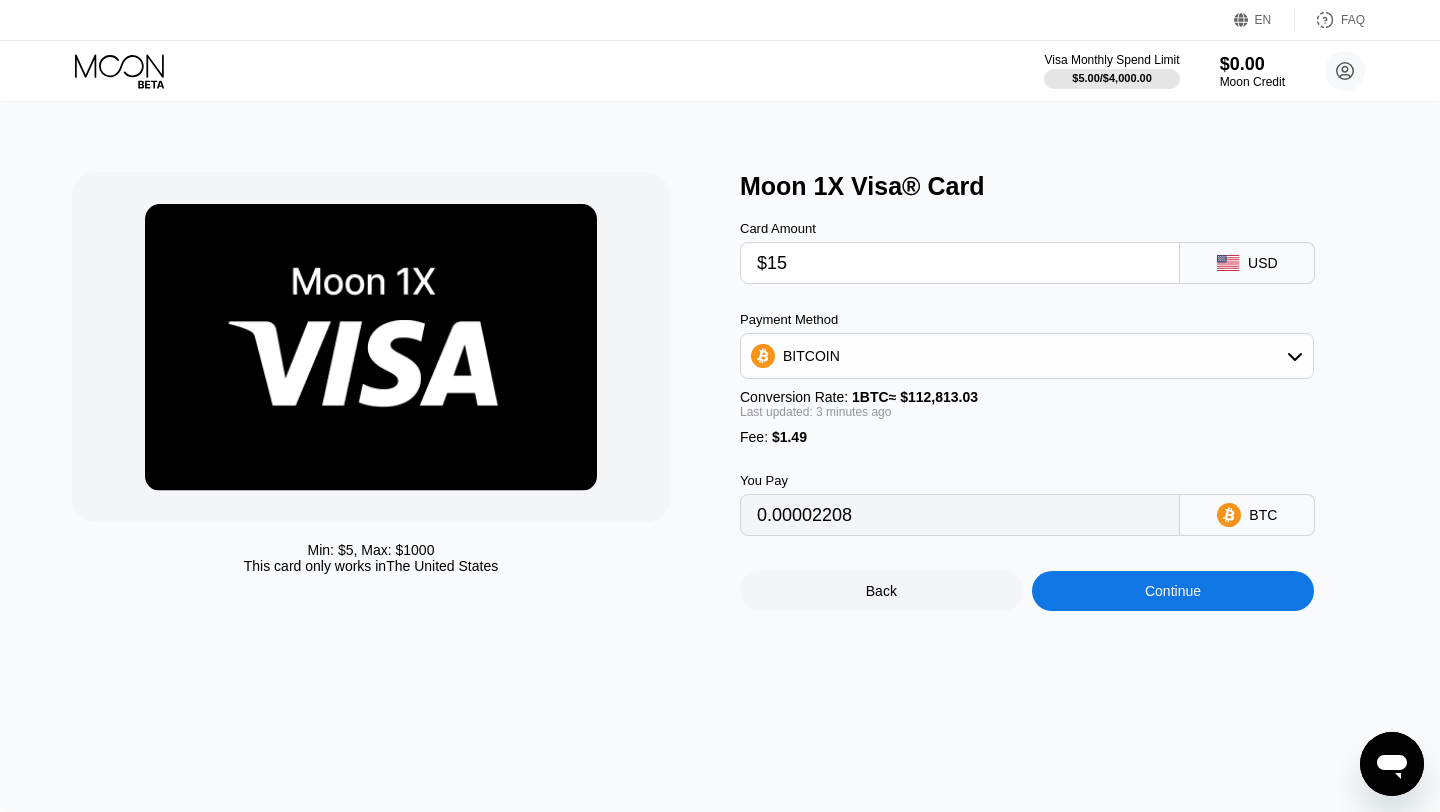 type on "0.00014620" 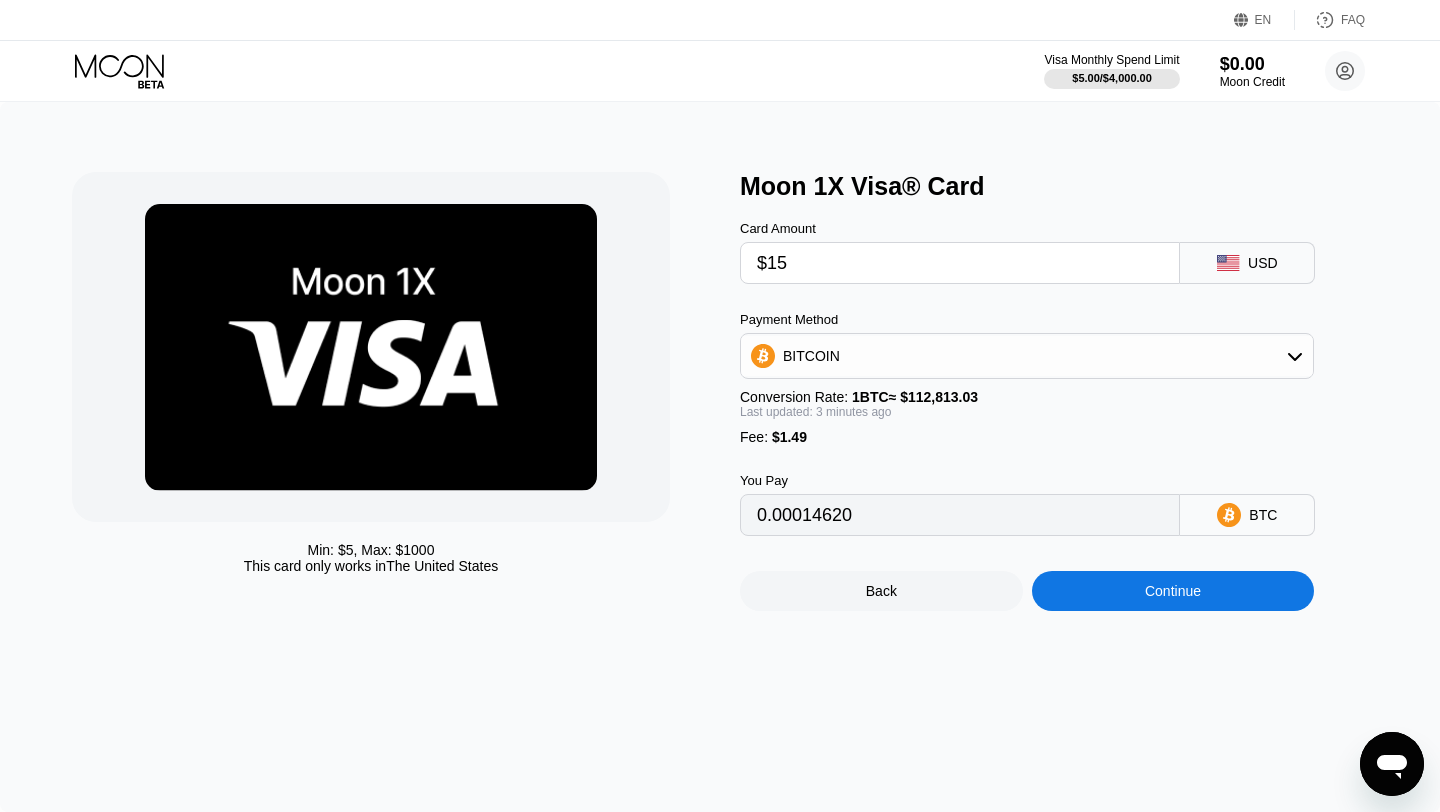 type on "$15" 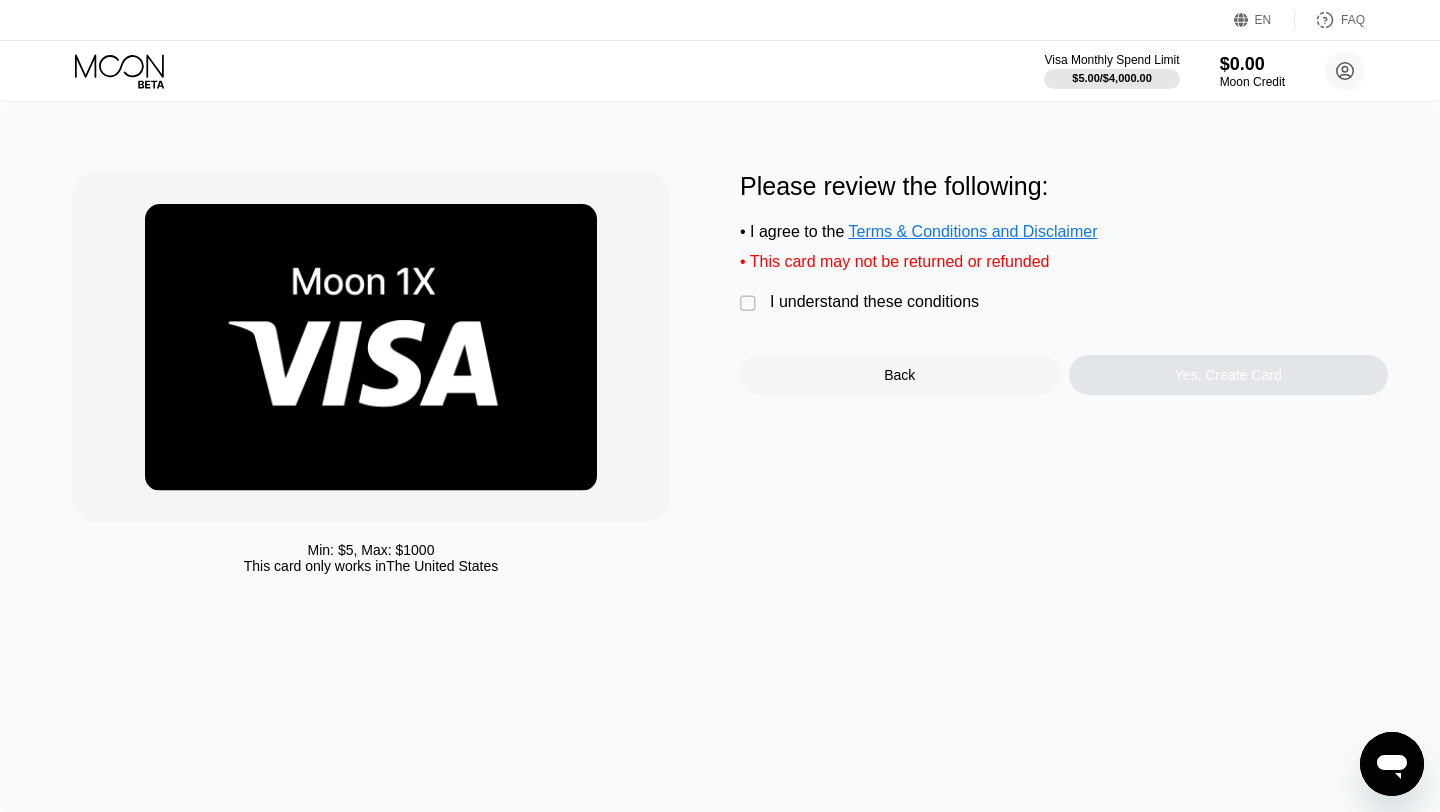 click on "I understand these conditions" at bounding box center [874, 302] 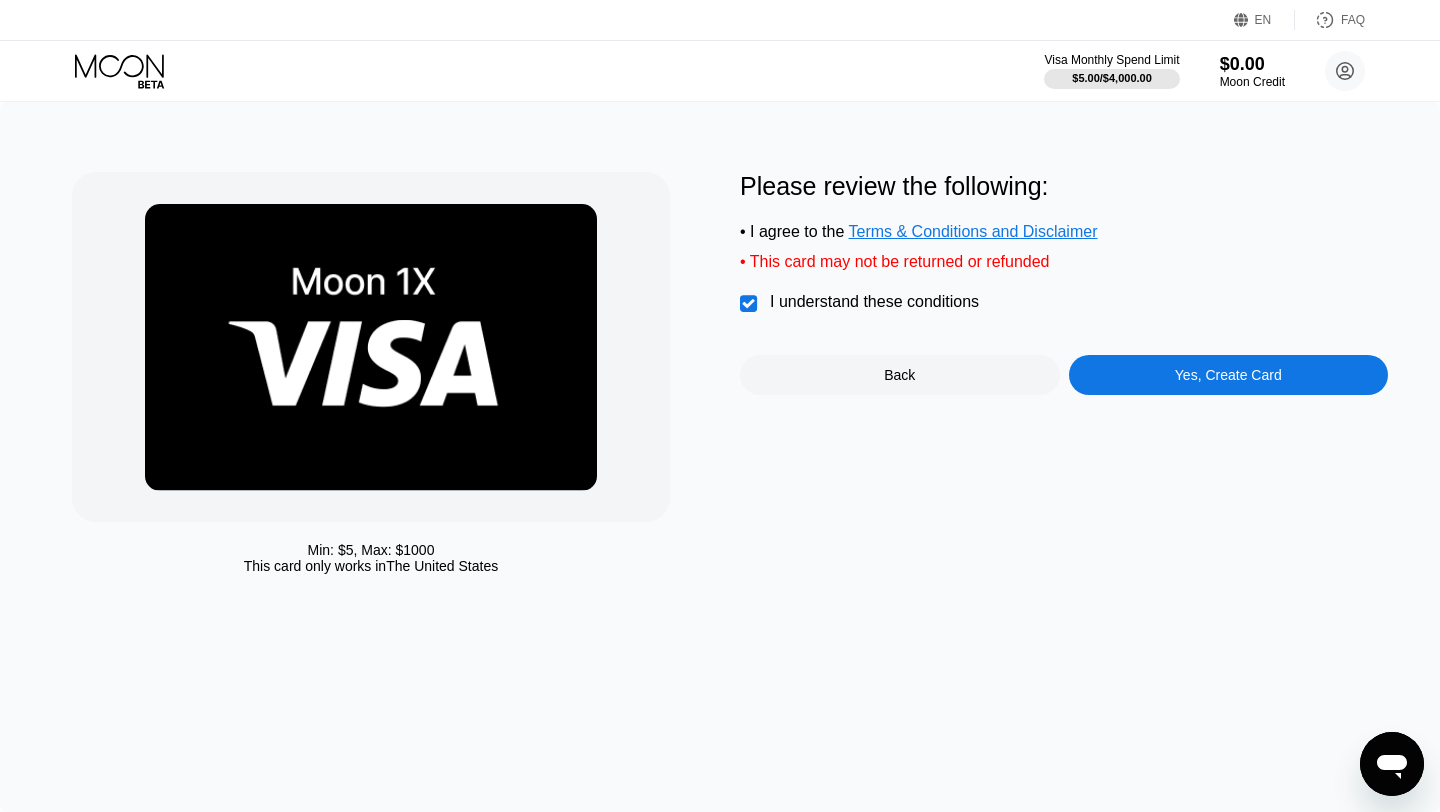 click on "Yes, Create Card" at bounding box center [1229, 375] 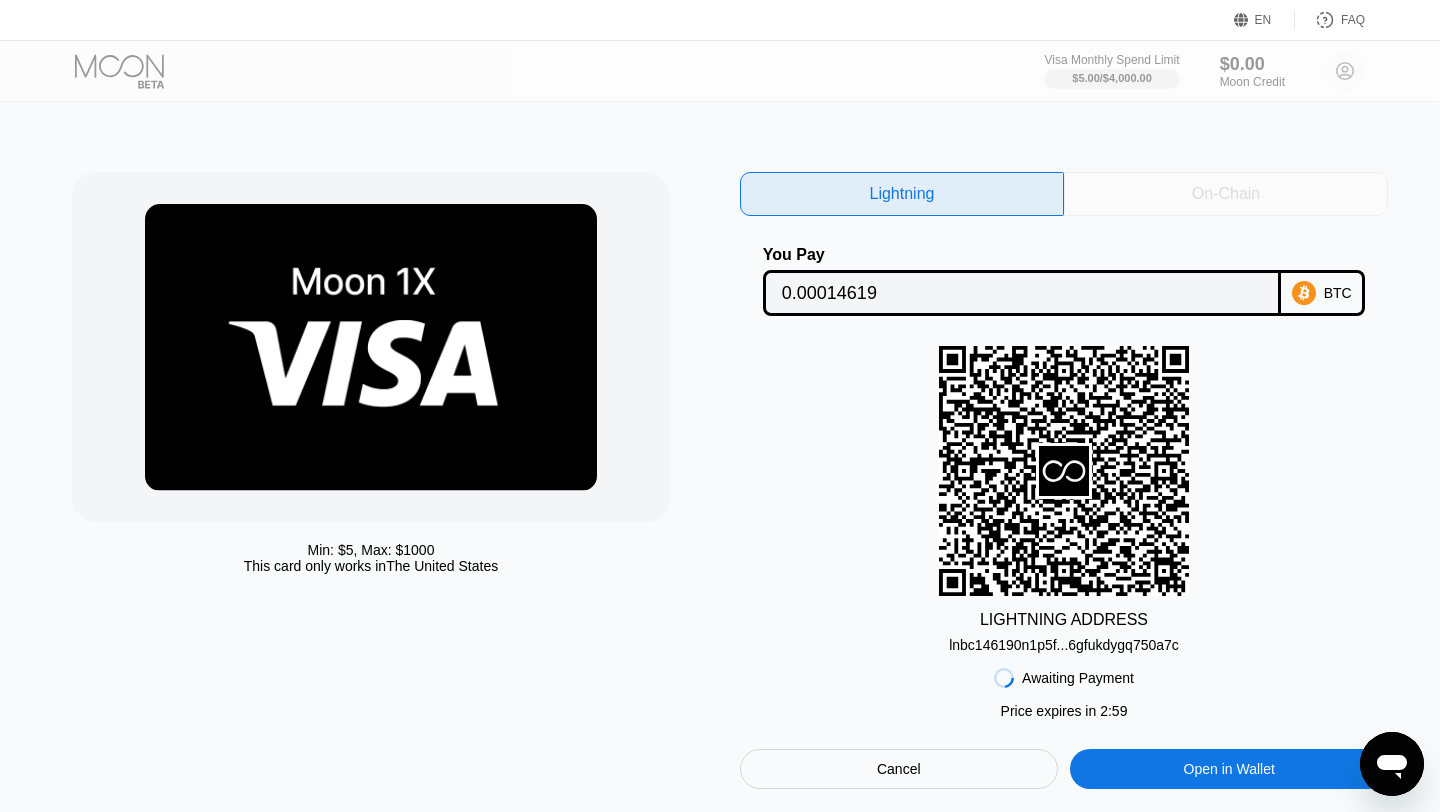 click on "On-Chain" at bounding box center (1226, 194) 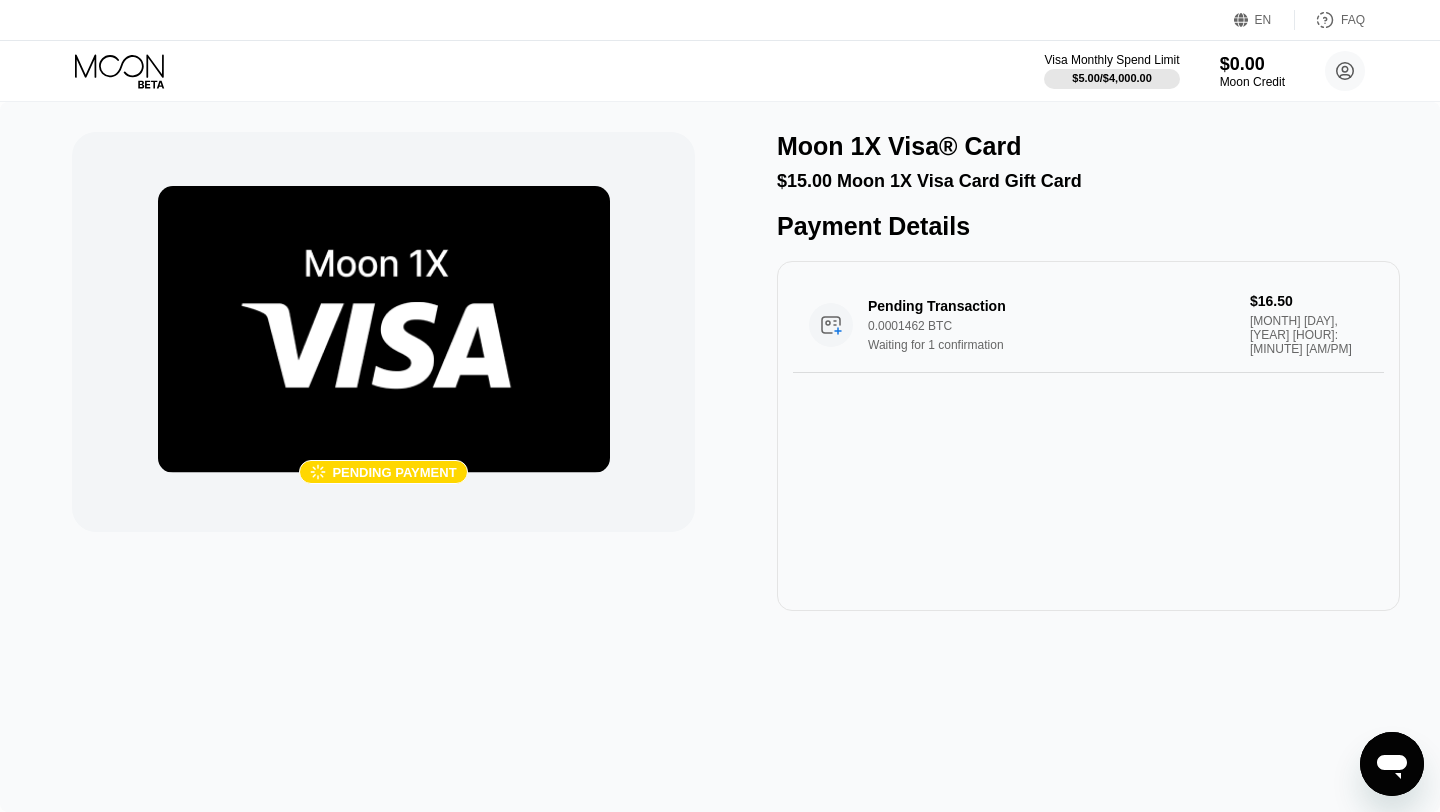 click 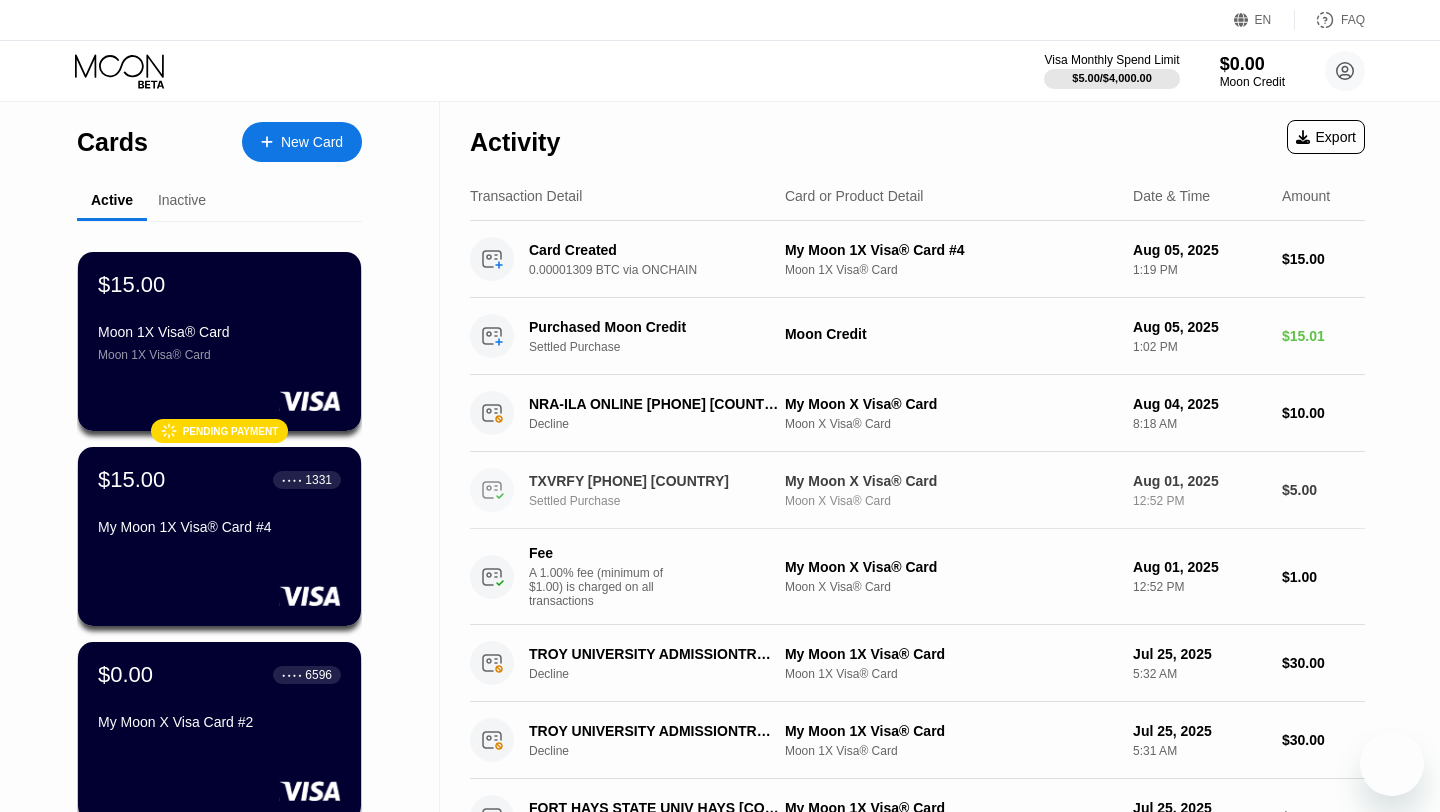 scroll, scrollTop: 0, scrollLeft: 0, axis: both 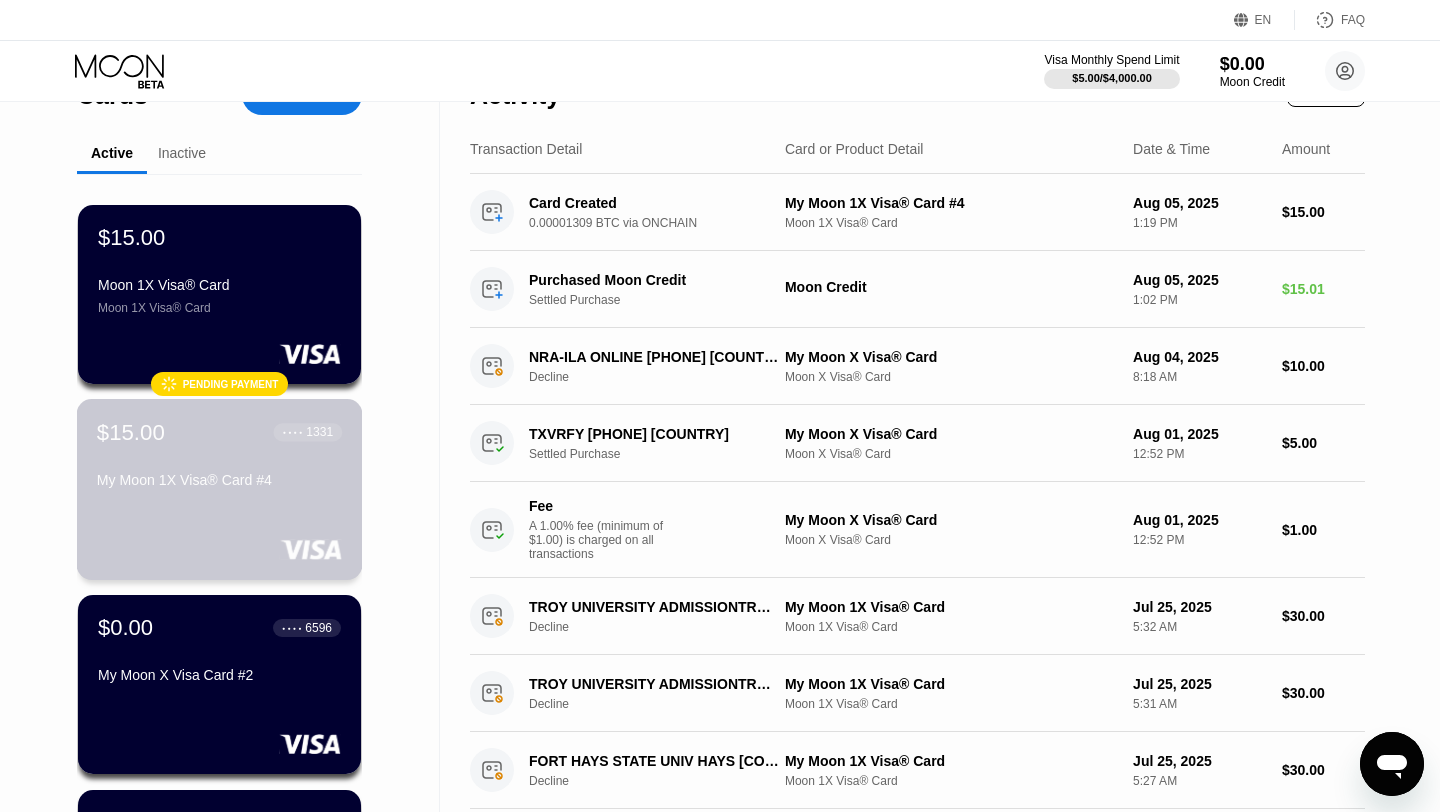 click on "My Moon 1X Visa® Card #4" at bounding box center [219, 480] 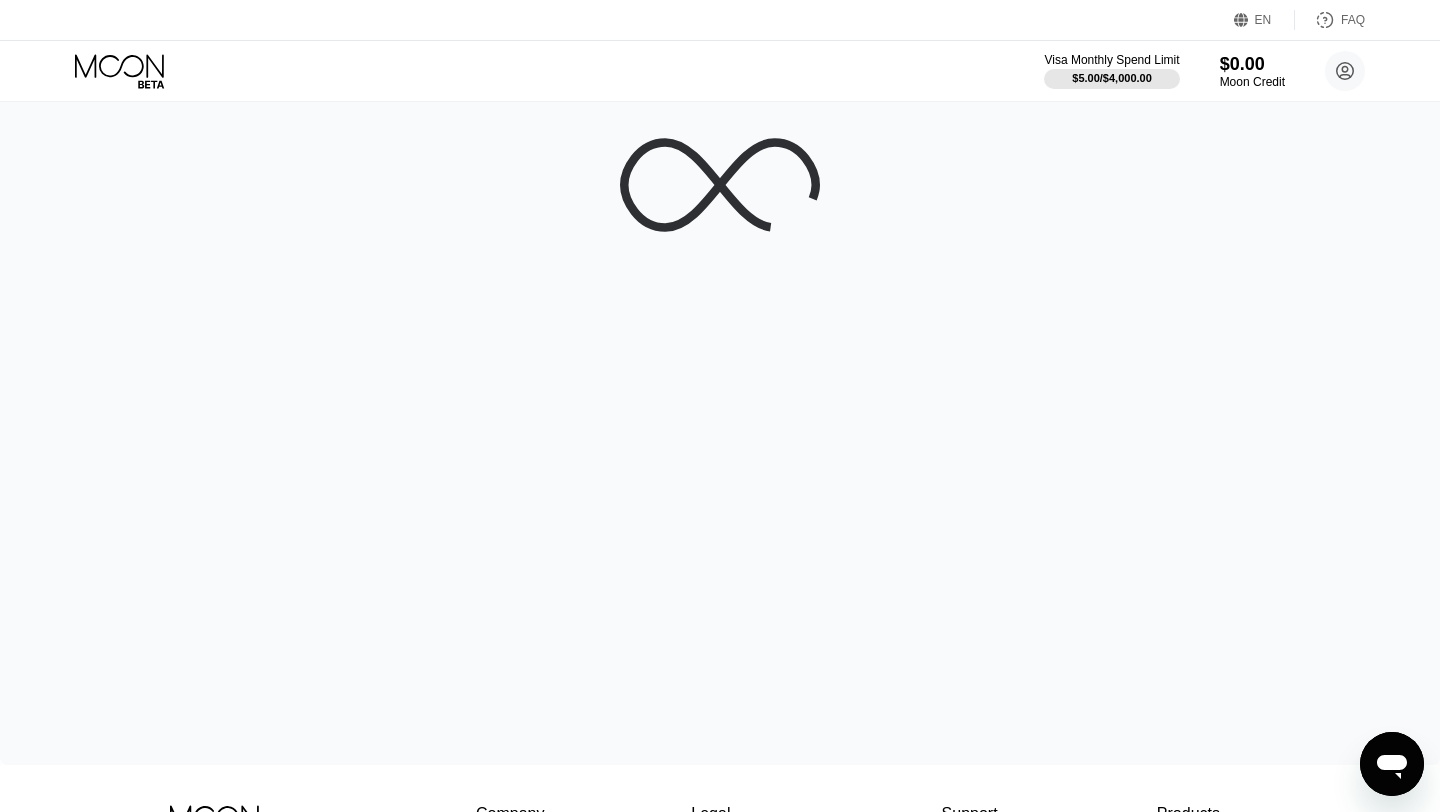 scroll, scrollTop: 0, scrollLeft: 0, axis: both 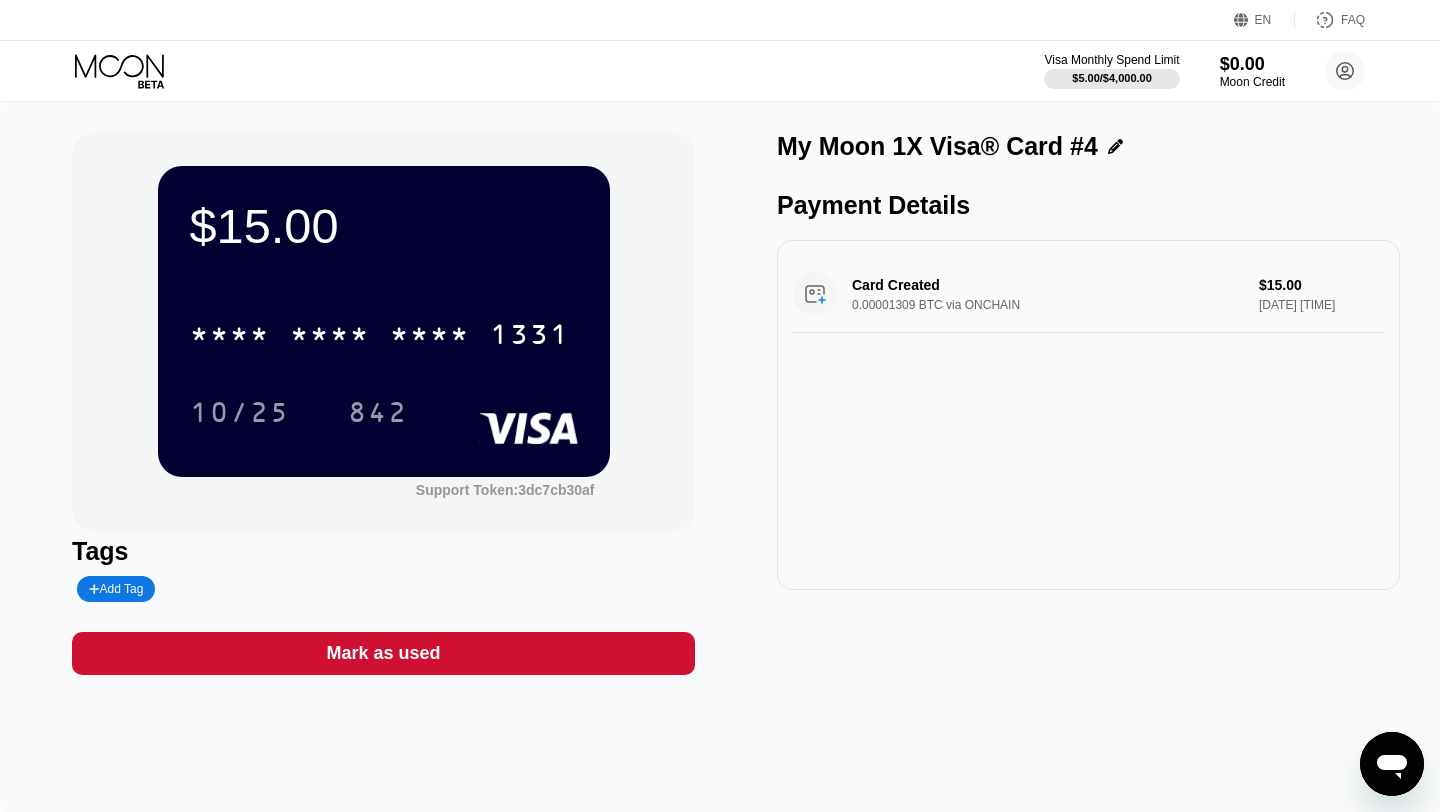 click on "Card Created [AMOUNT] [CURRENCY] via ONCHAIN $[PRICE] [DATE] [TIME]" at bounding box center (1088, 294) 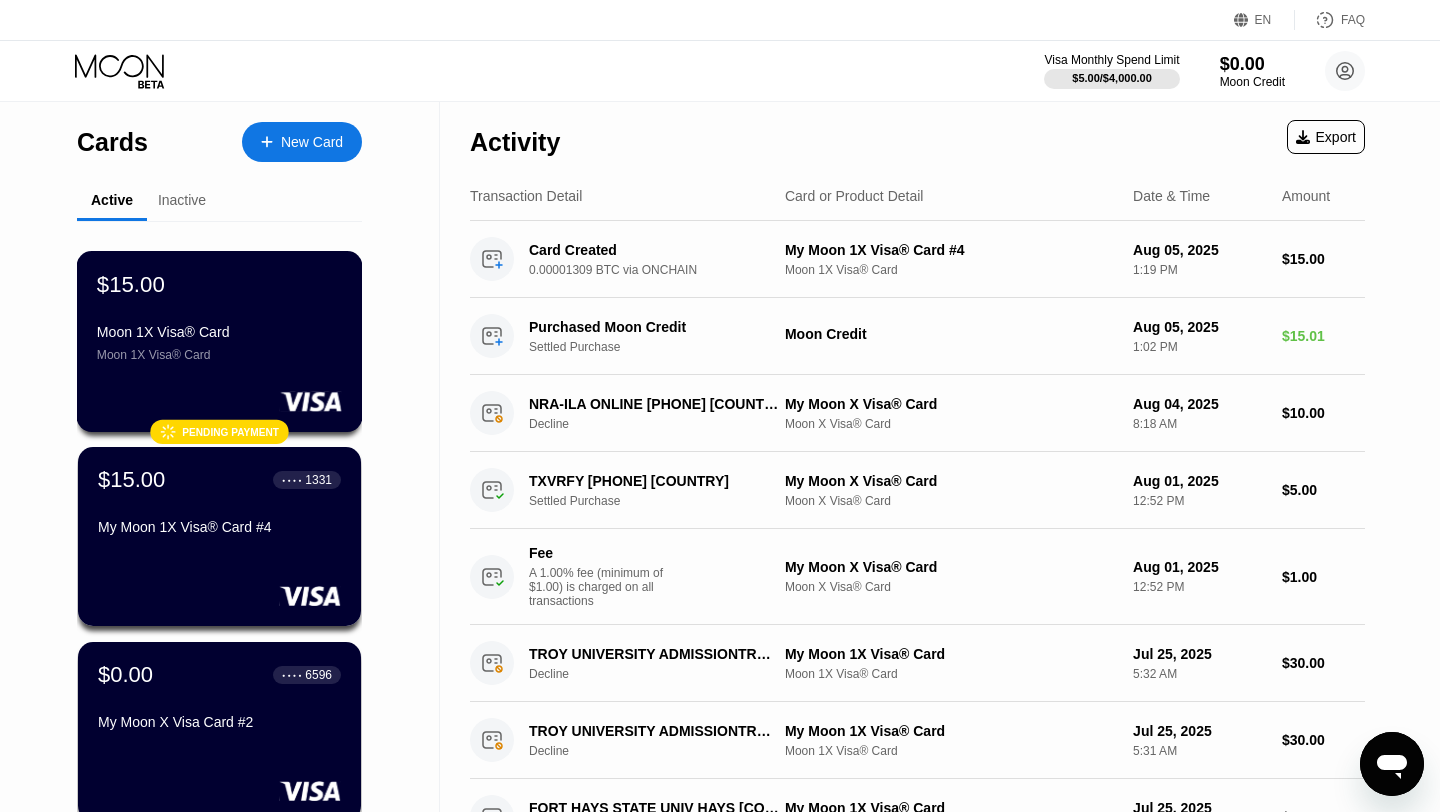 click on "Moon 1X Visa® Card Moon 1X Visa® Card" at bounding box center (219, 343) 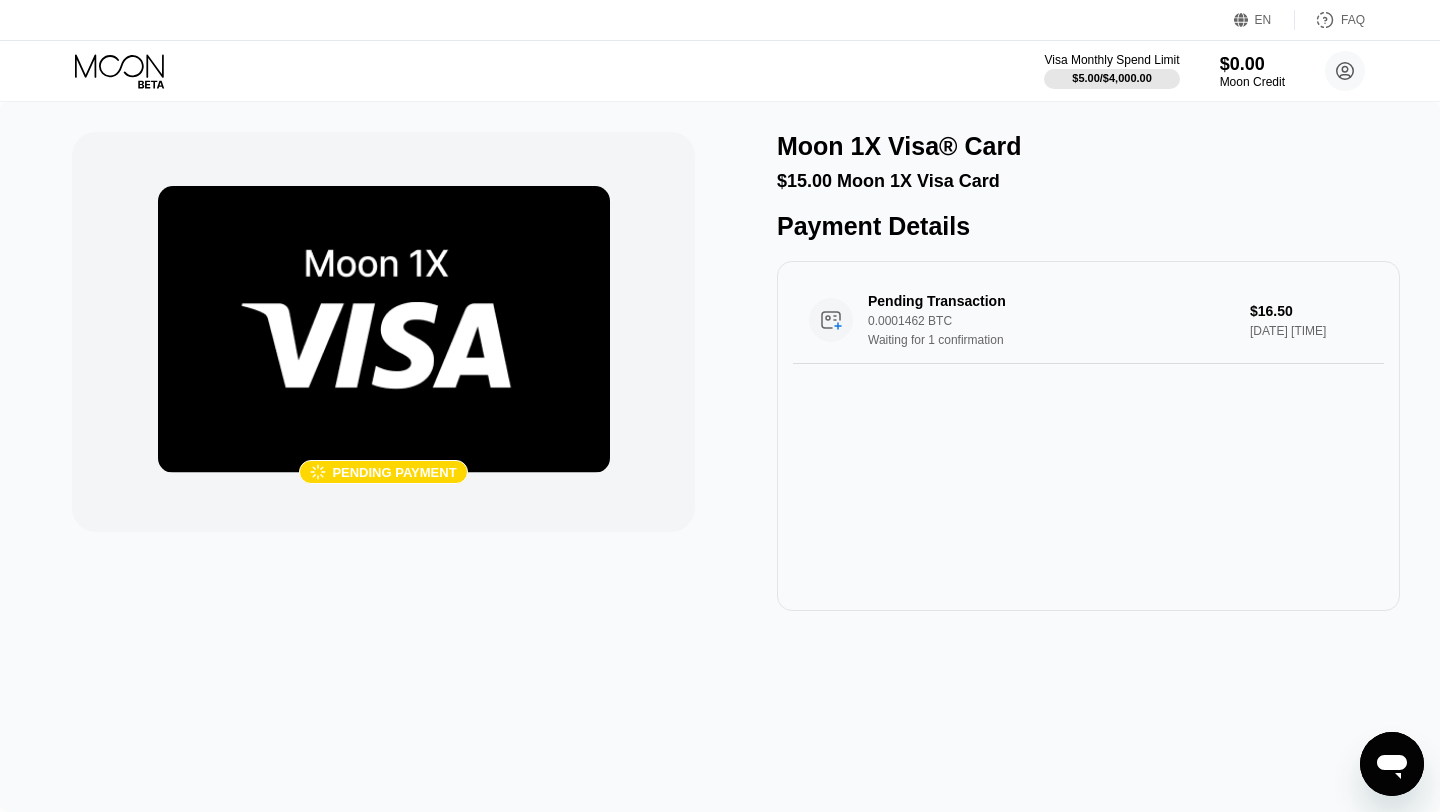 click 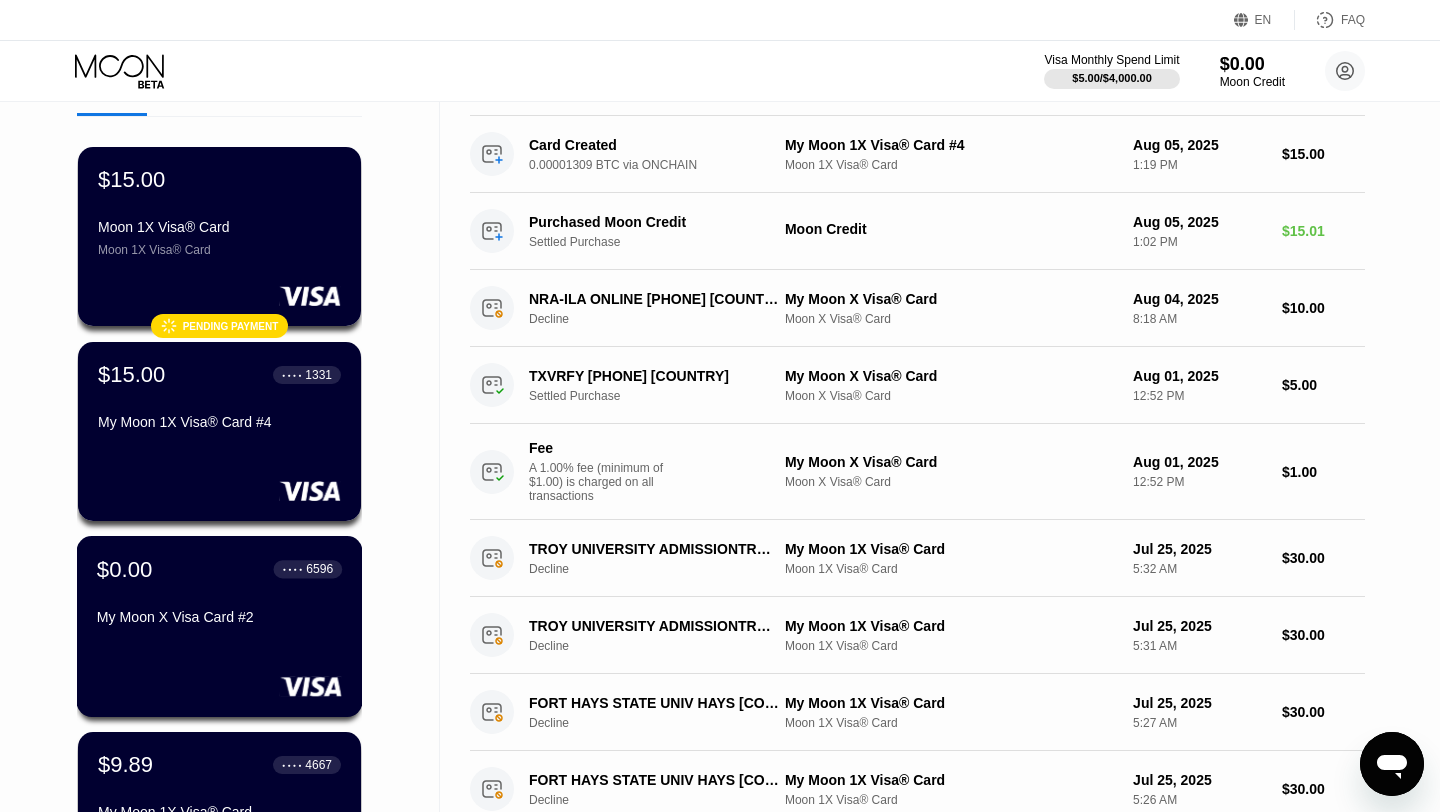 scroll, scrollTop: 0, scrollLeft: 0, axis: both 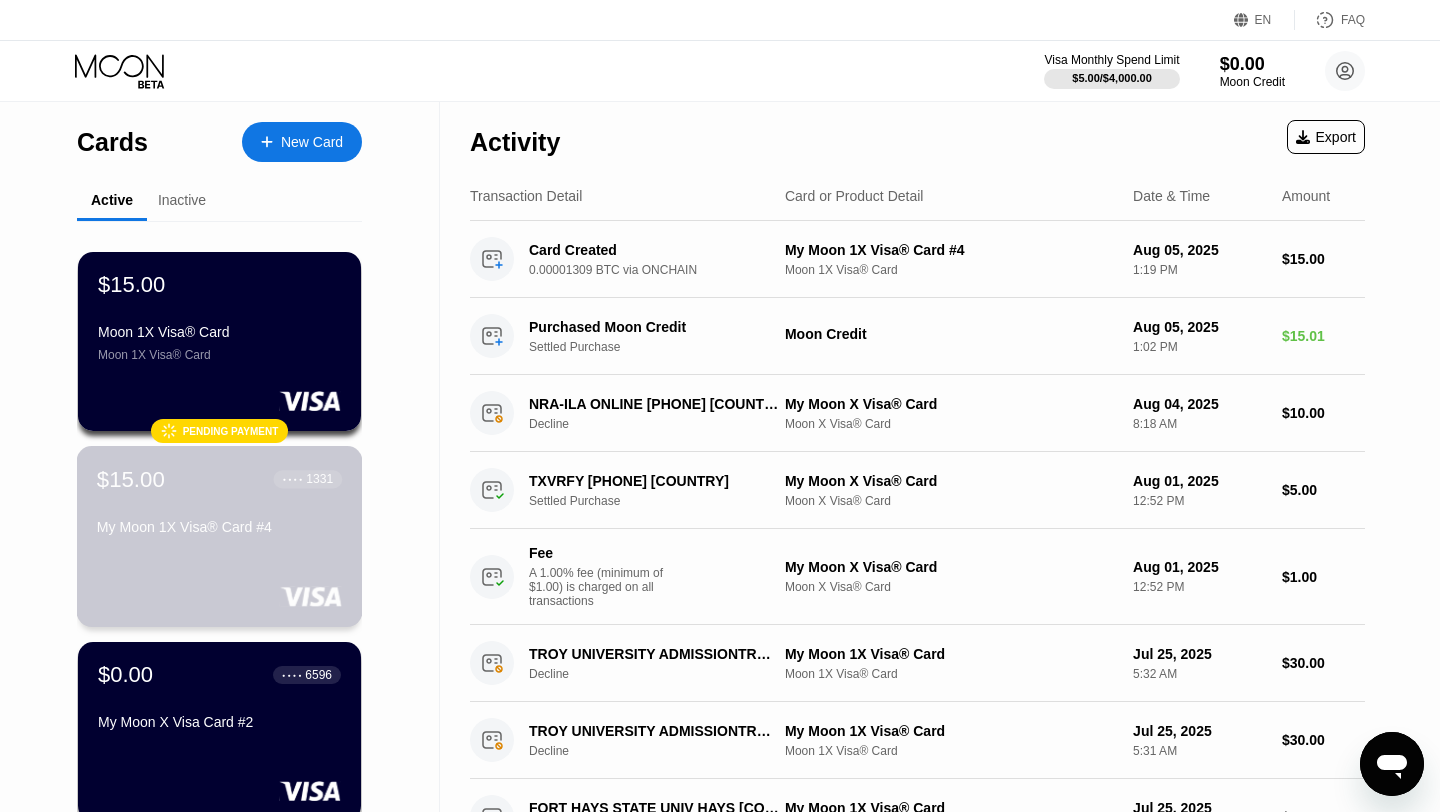 click on "$15.00" at bounding box center (131, 479) 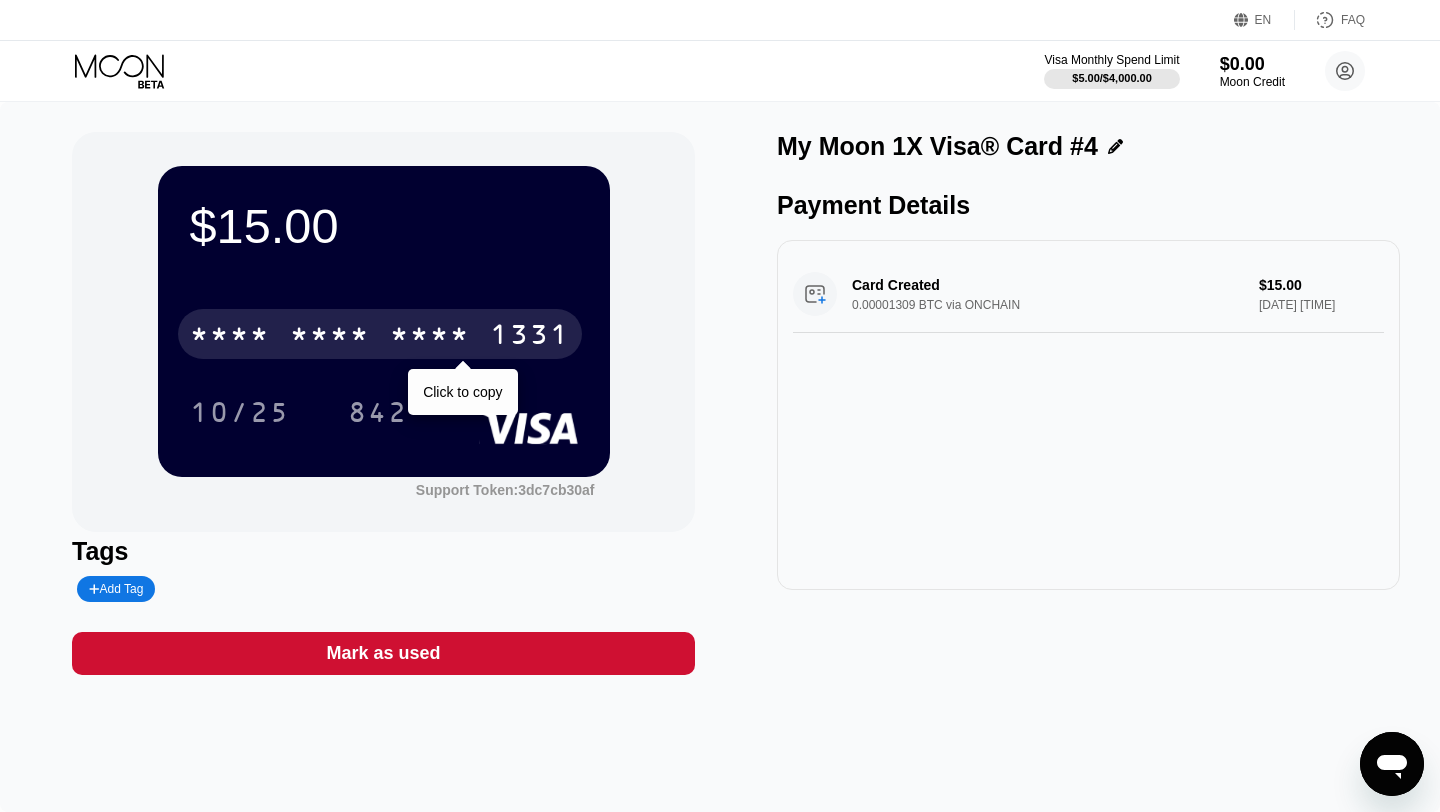 click on "1331" at bounding box center (530, 337) 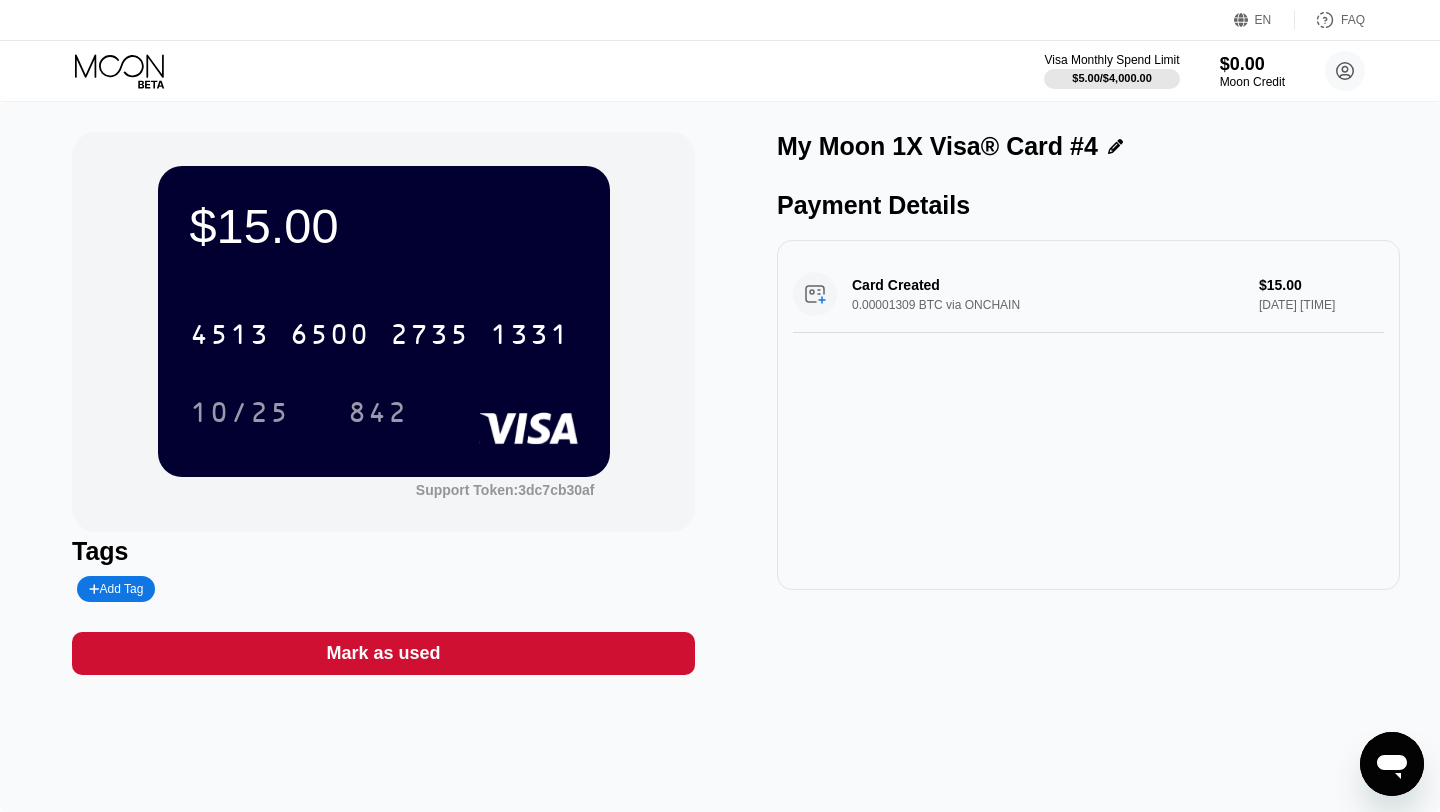 click 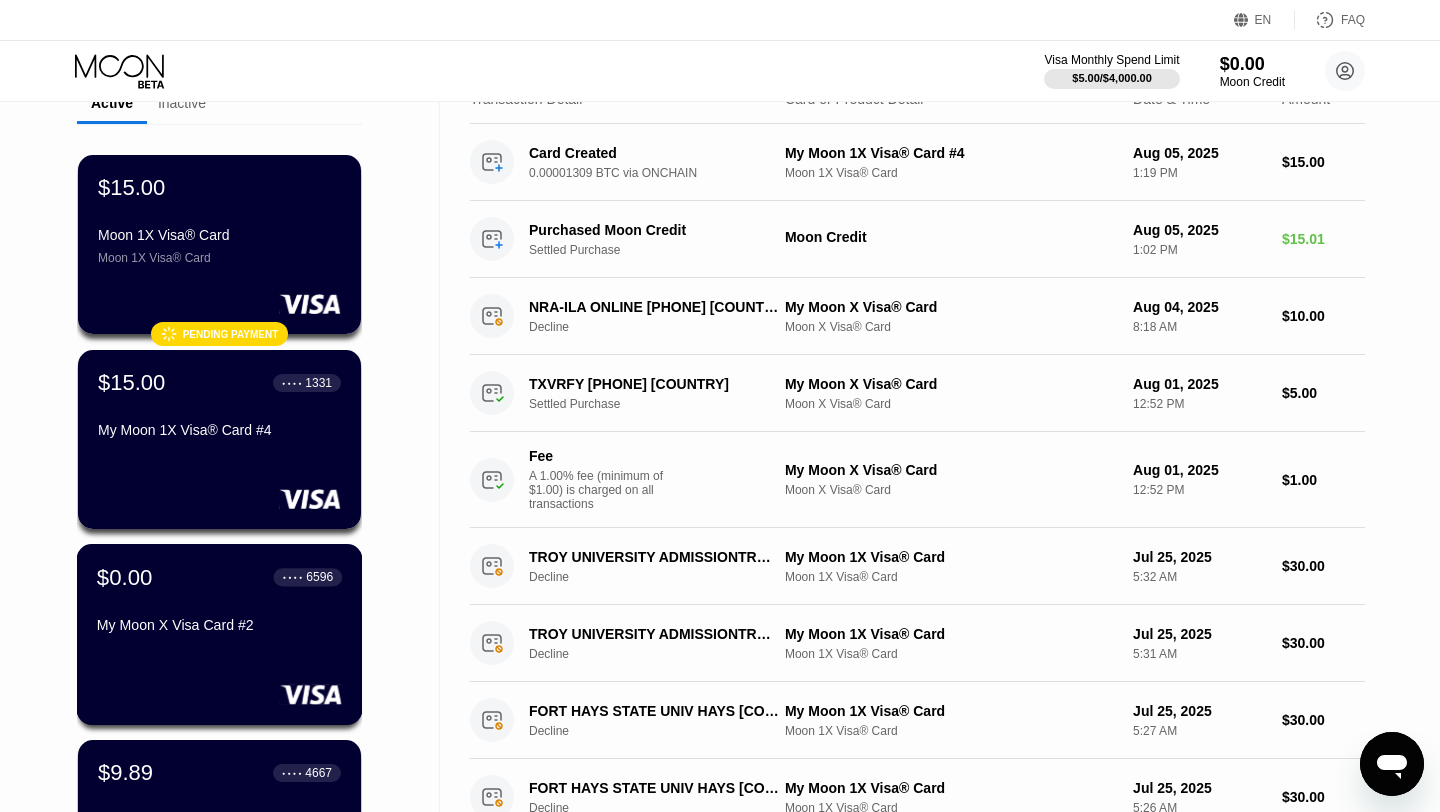 scroll, scrollTop: 96, scrollLeft: 0, axis: vertical 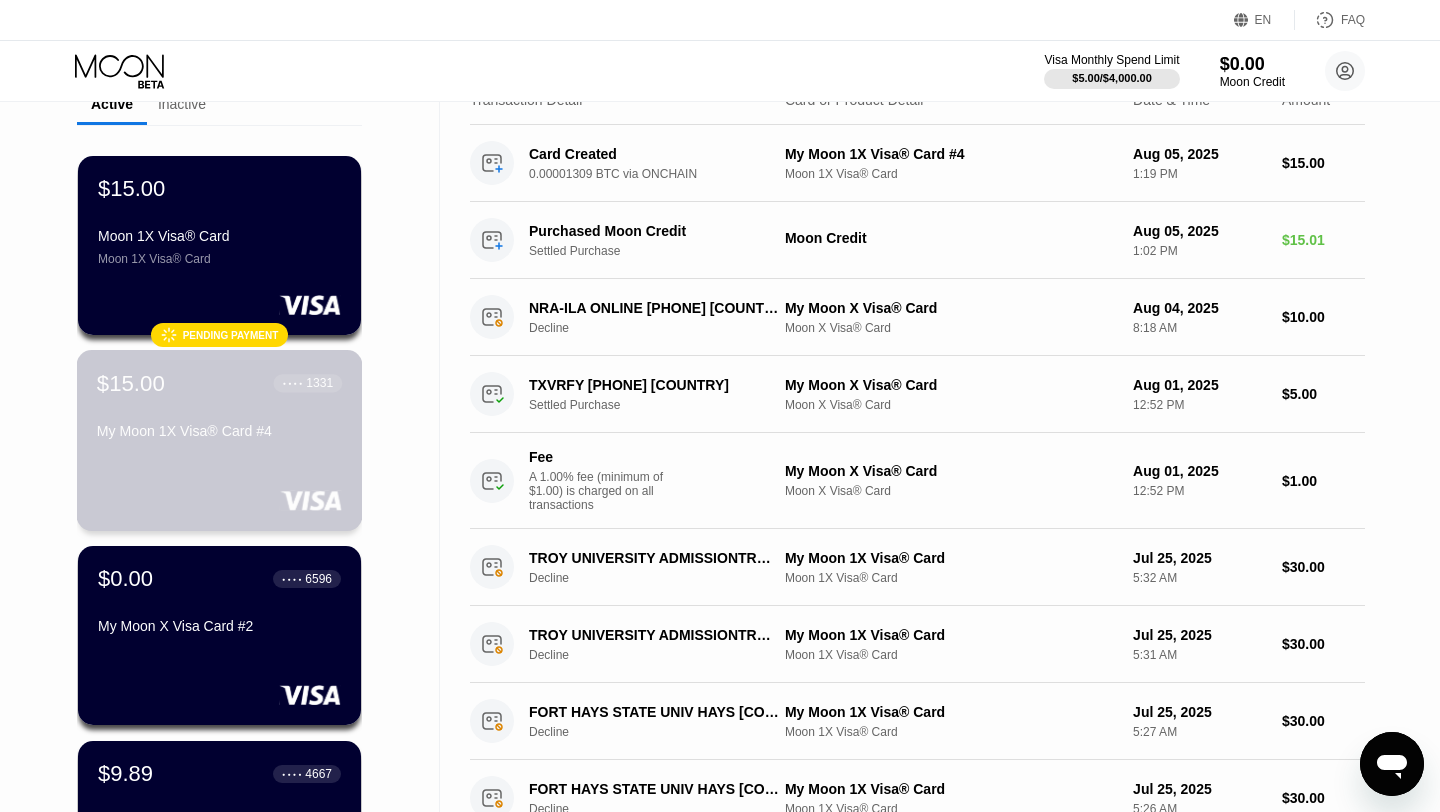 click on "$[PRICE] ● ● ● ● [LAST_FOUR] My Moon 1X Visa® Card #4" at bounding box center (219, 408) 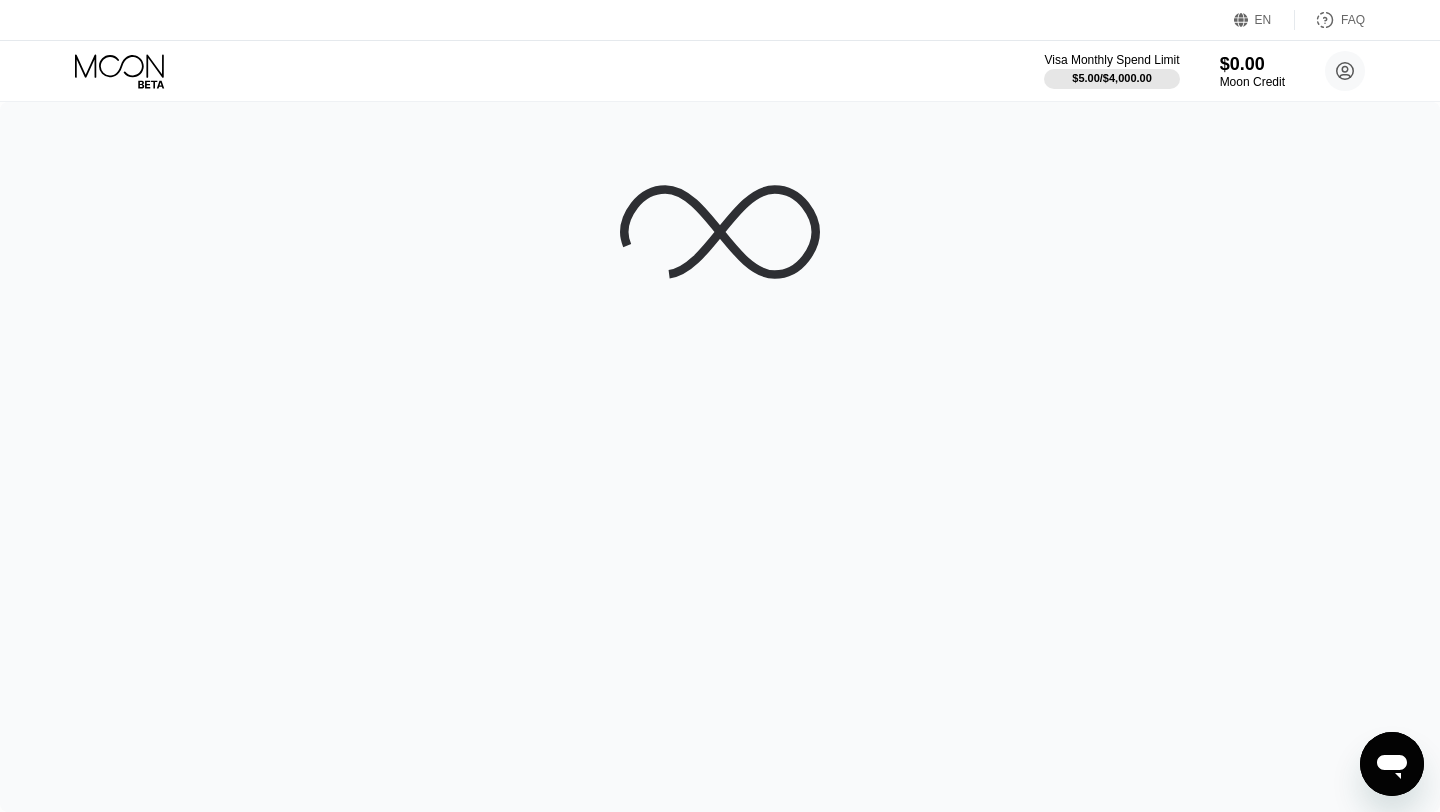 scroll, scrollTop: 0, scrollLeft: 0, axis: both 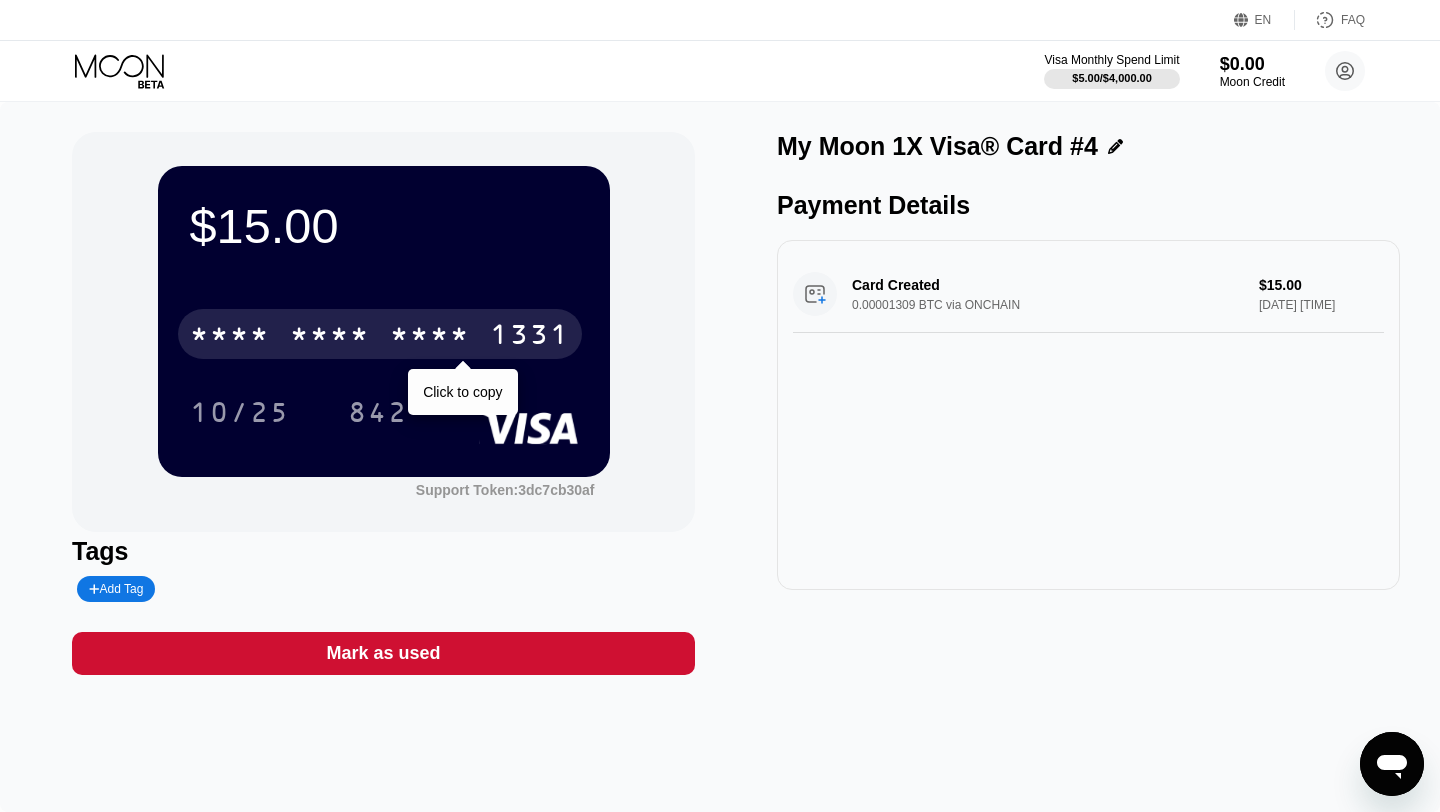 click on "* * * *" at bounding box center (430, 337) 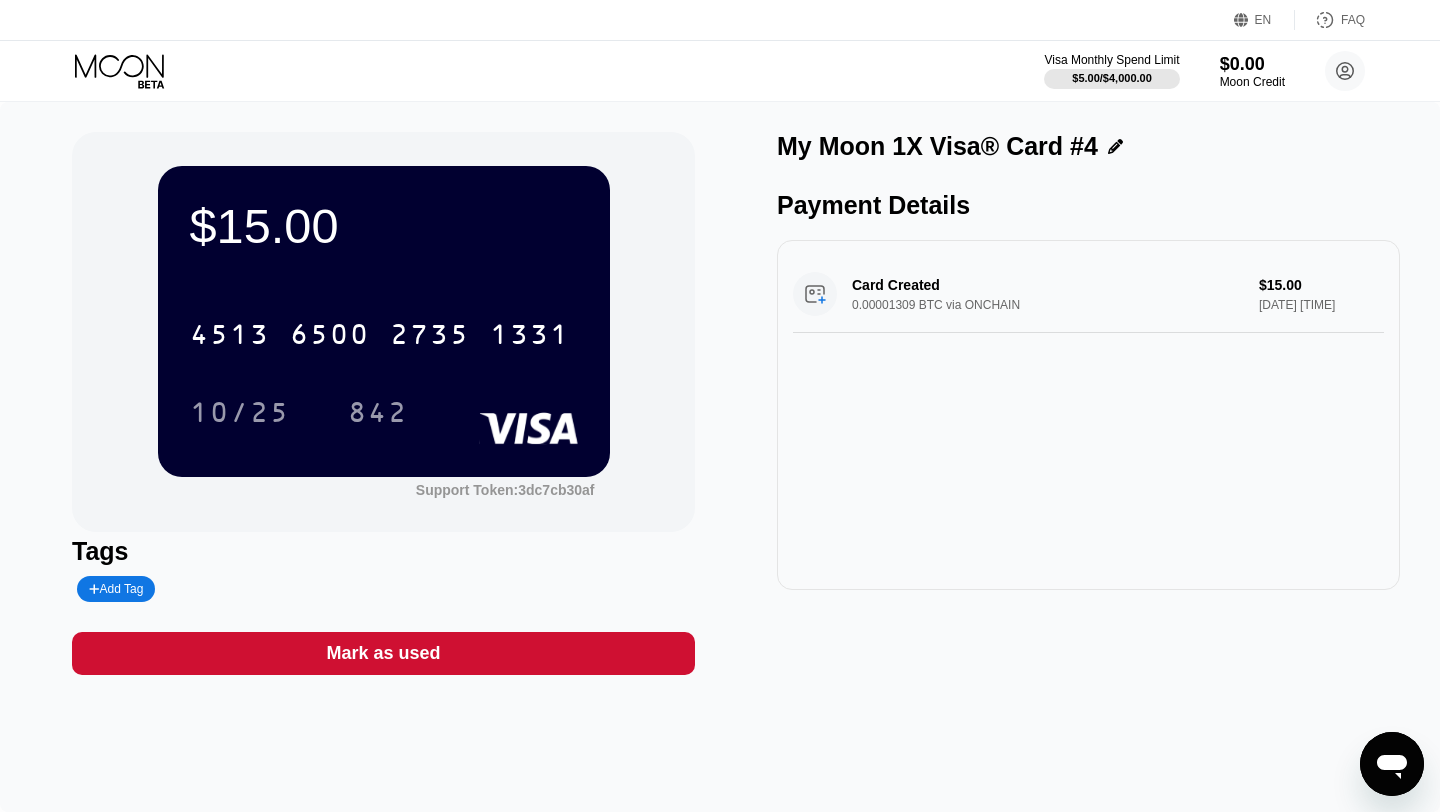 click 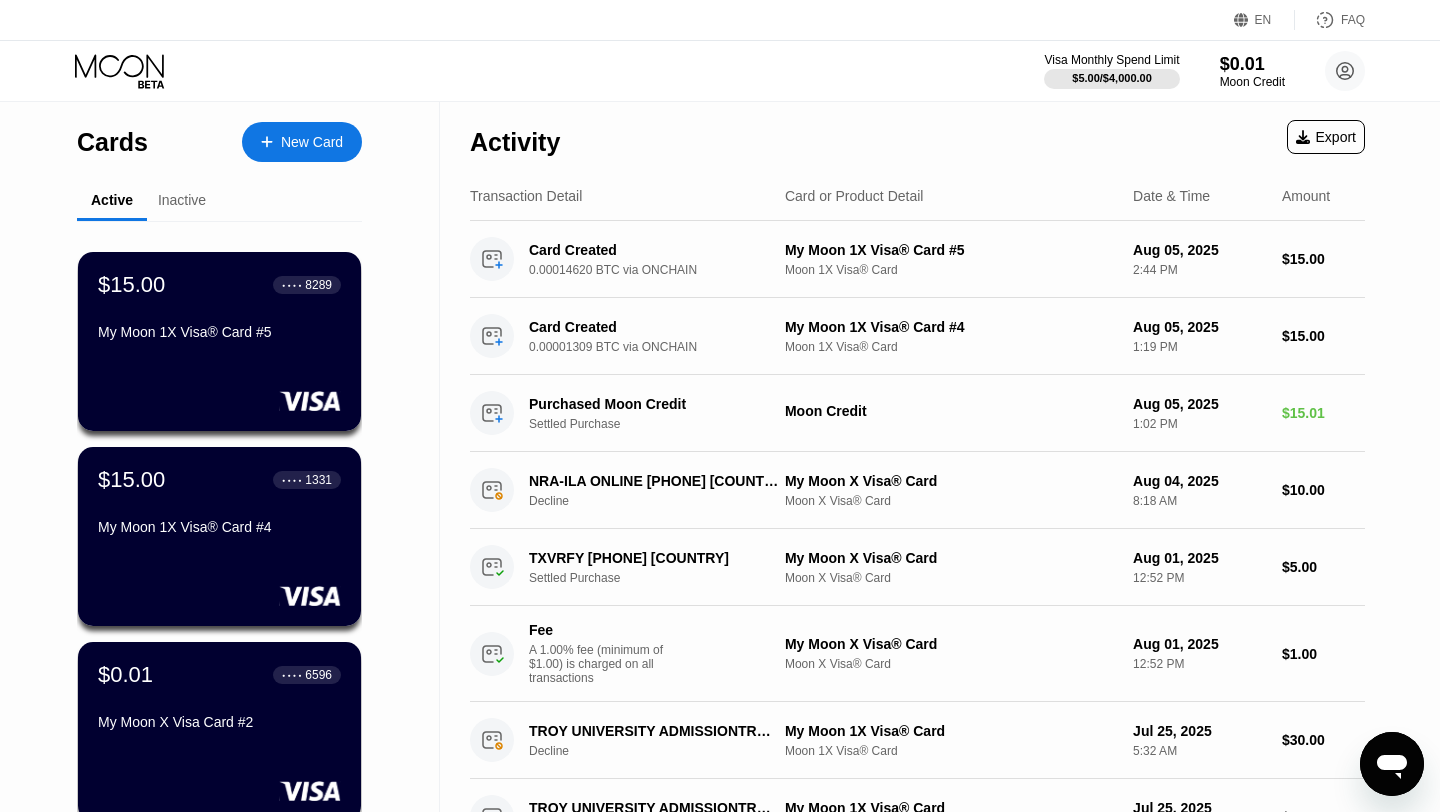click on "$[PRICE] ● ● ● ● [LAST_FOUR] My Moon 1X Visa® Card #5" at bounding box center (219, 341) 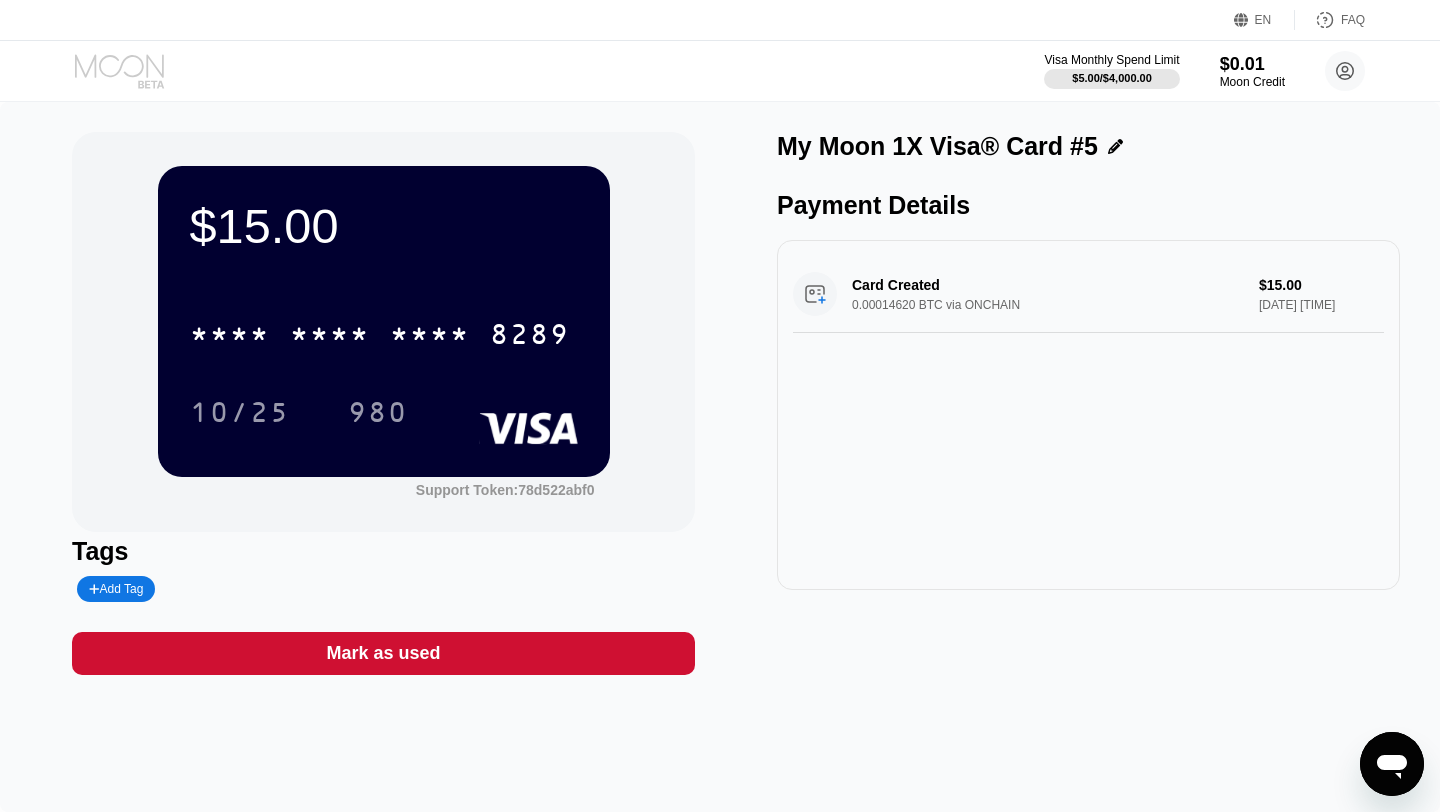 click 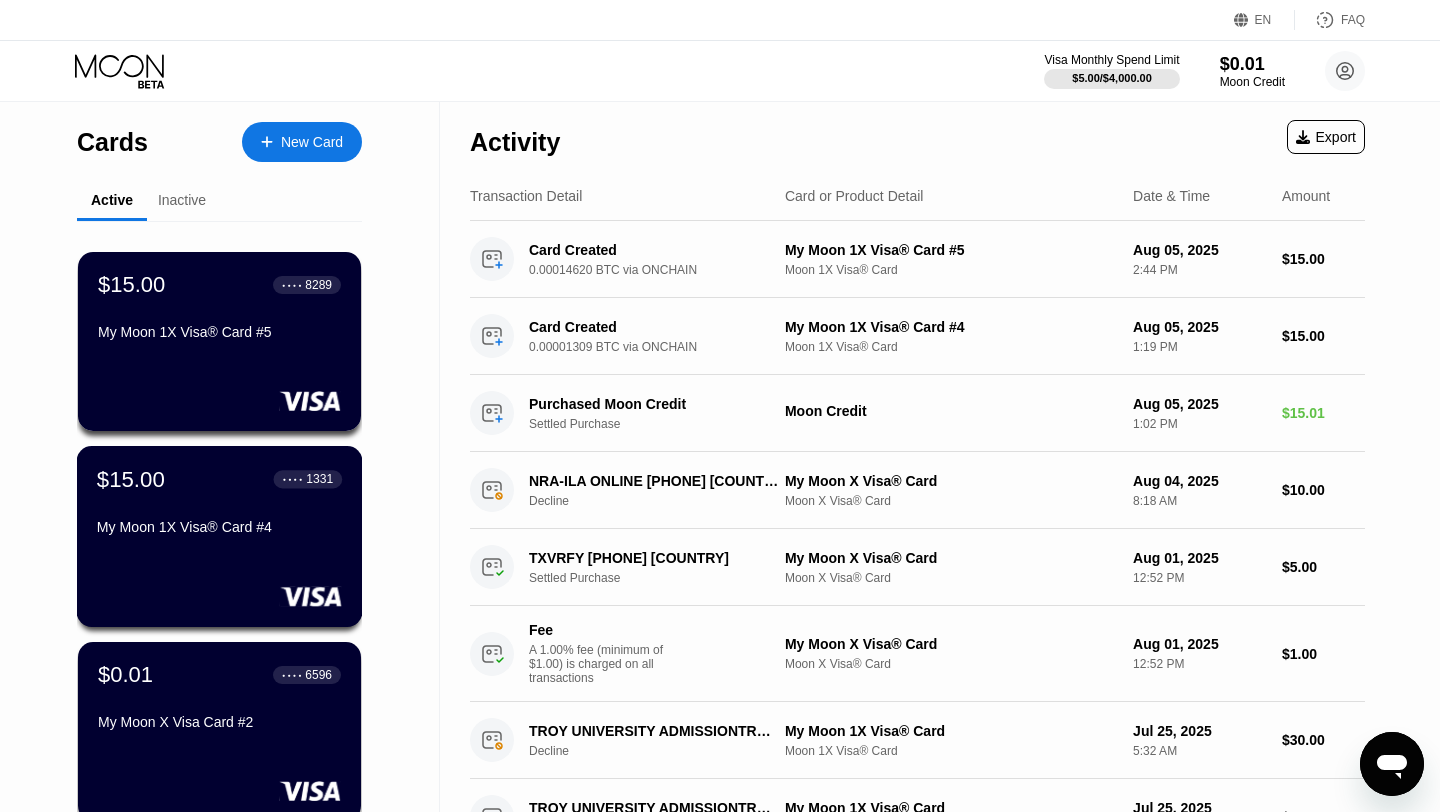 click on "$[PRICE] ● ● ● ● [LAST_FOUR] My Moon 1X Visa® Card #4" at bounding box center [219, 504] 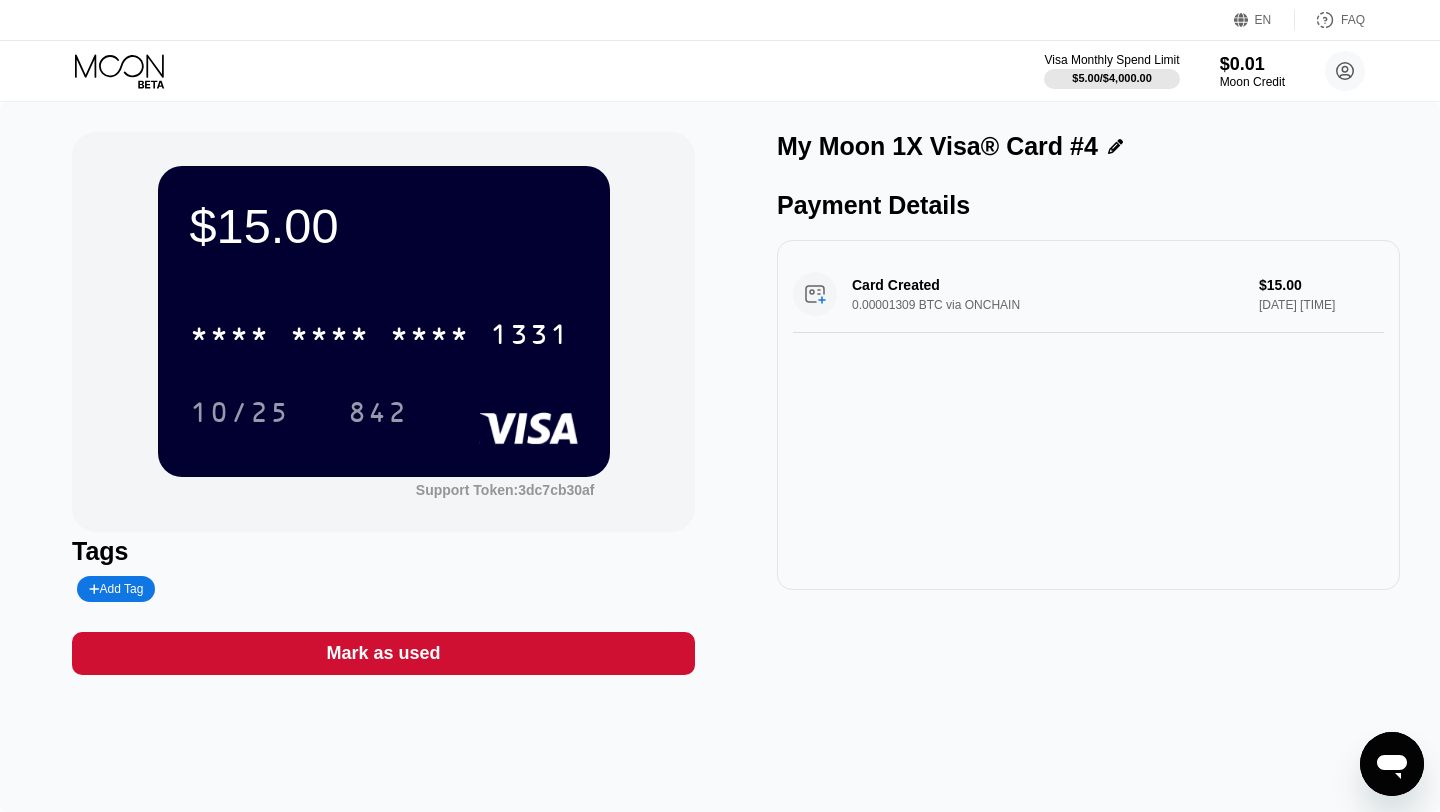 click 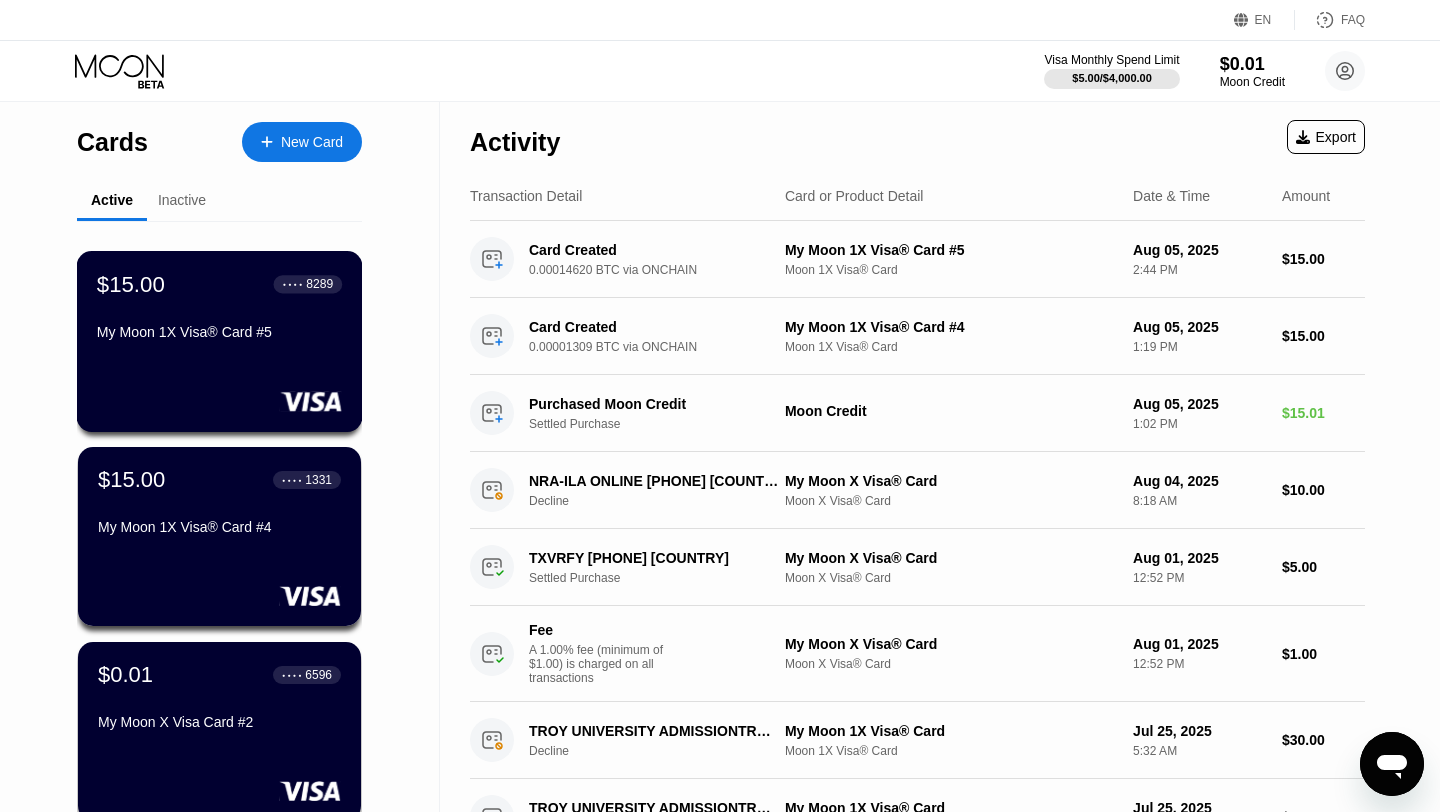 click on "$15.00 ● ● ● ● 8289 My Moon 1X Visa® Card #5" at bounding box center [219, 309] 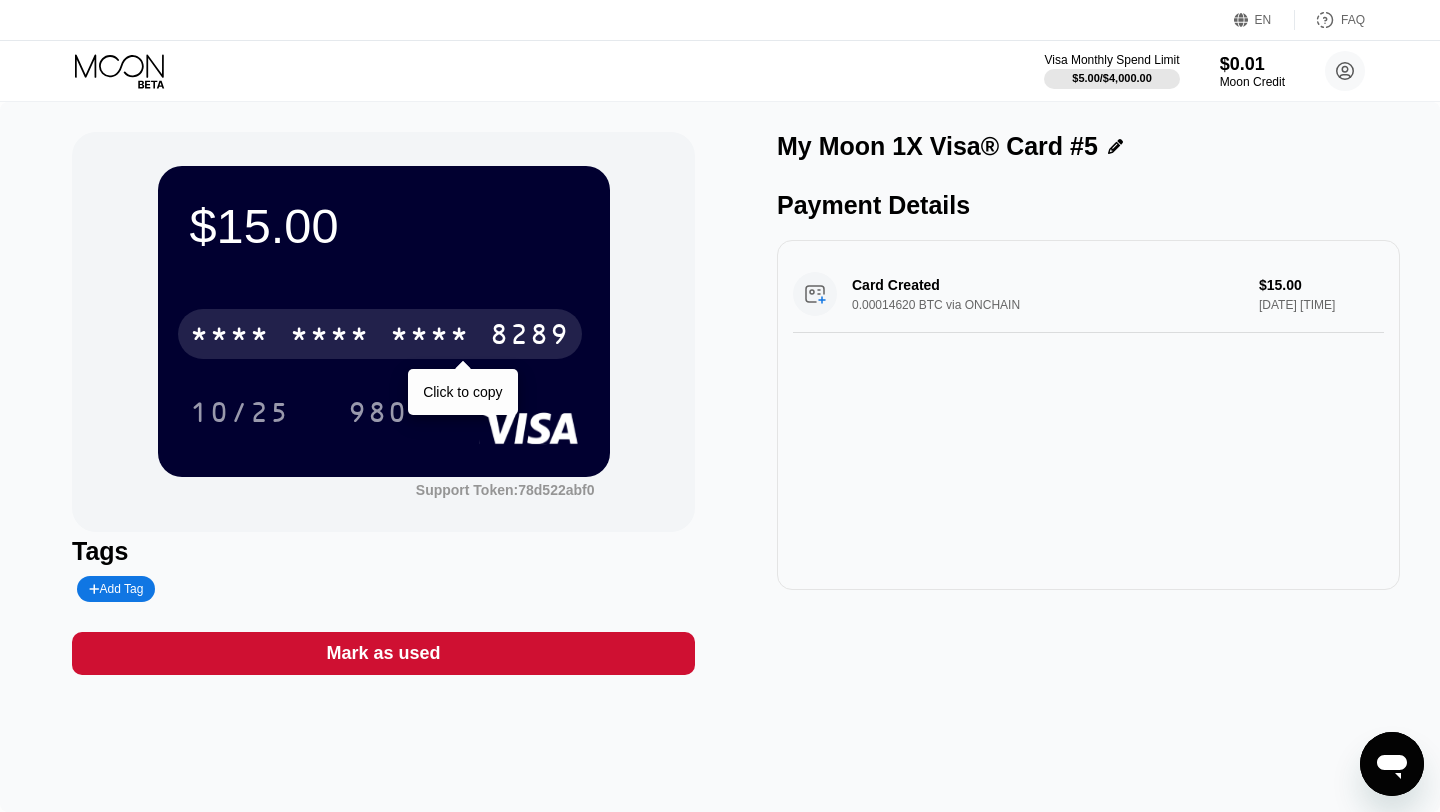 click on "* * * *" at bounding box center (330, 337) 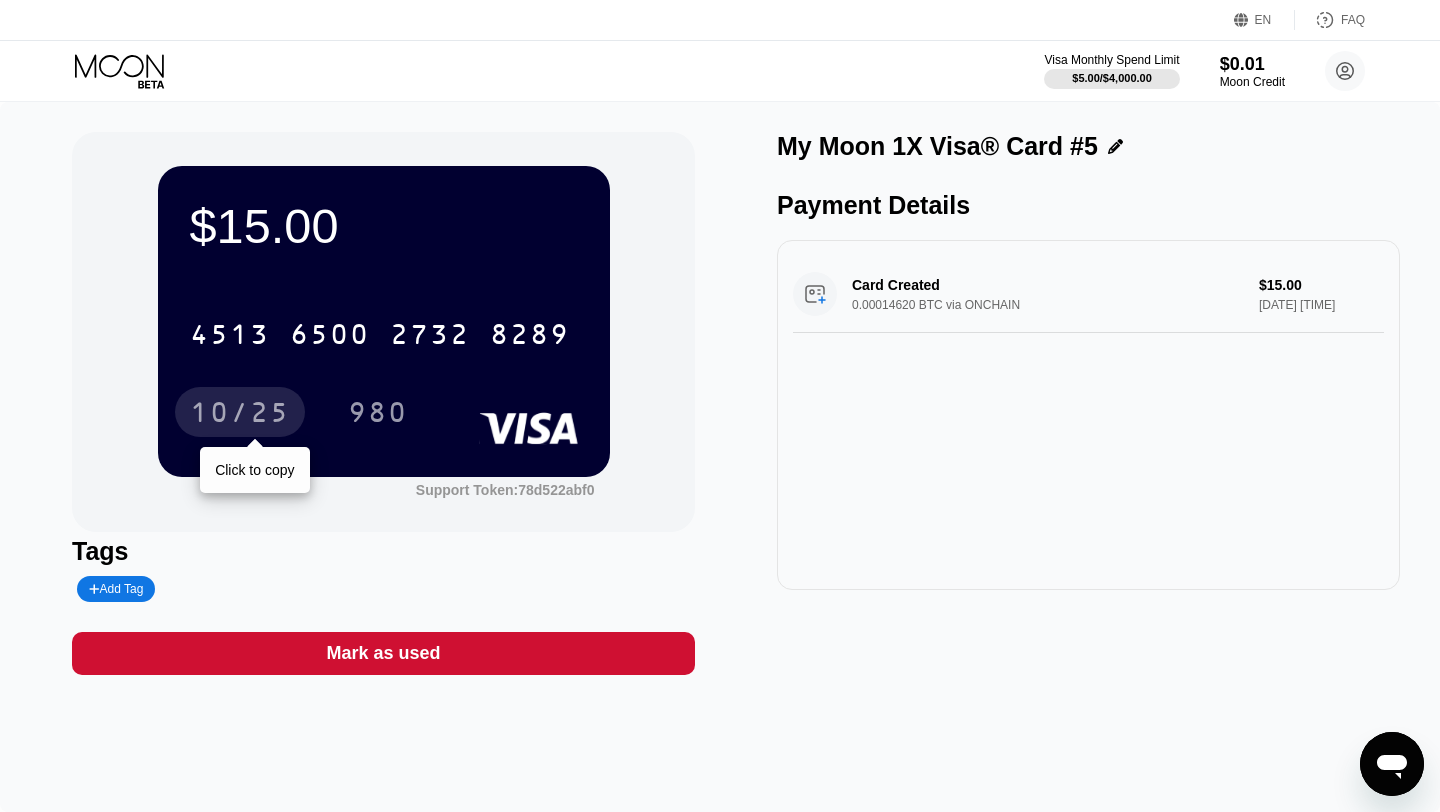 click on "10/25" at bounding box center [240, 415] 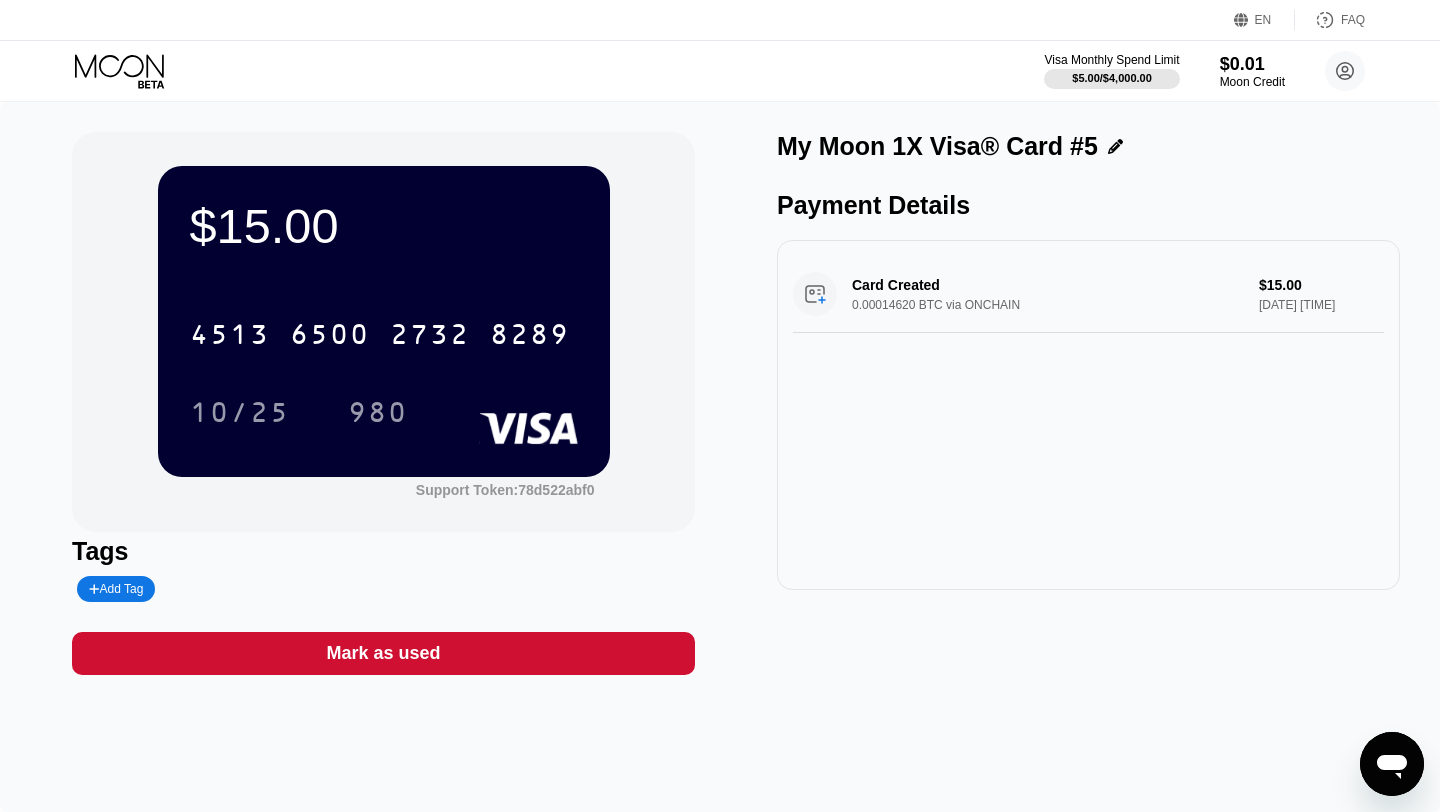 click 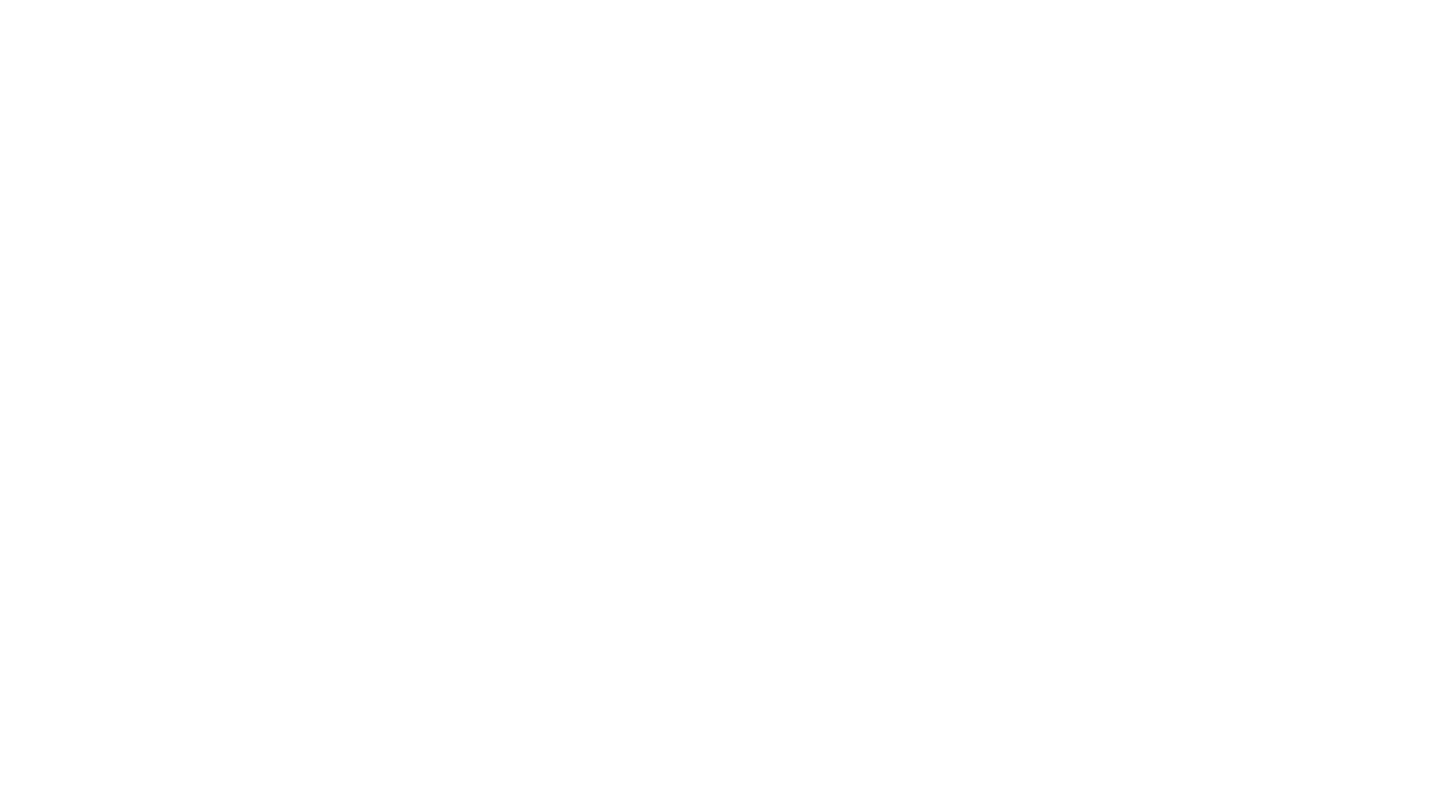 scroll, scrollTop: 0, scrollLeft: 0, axis: both 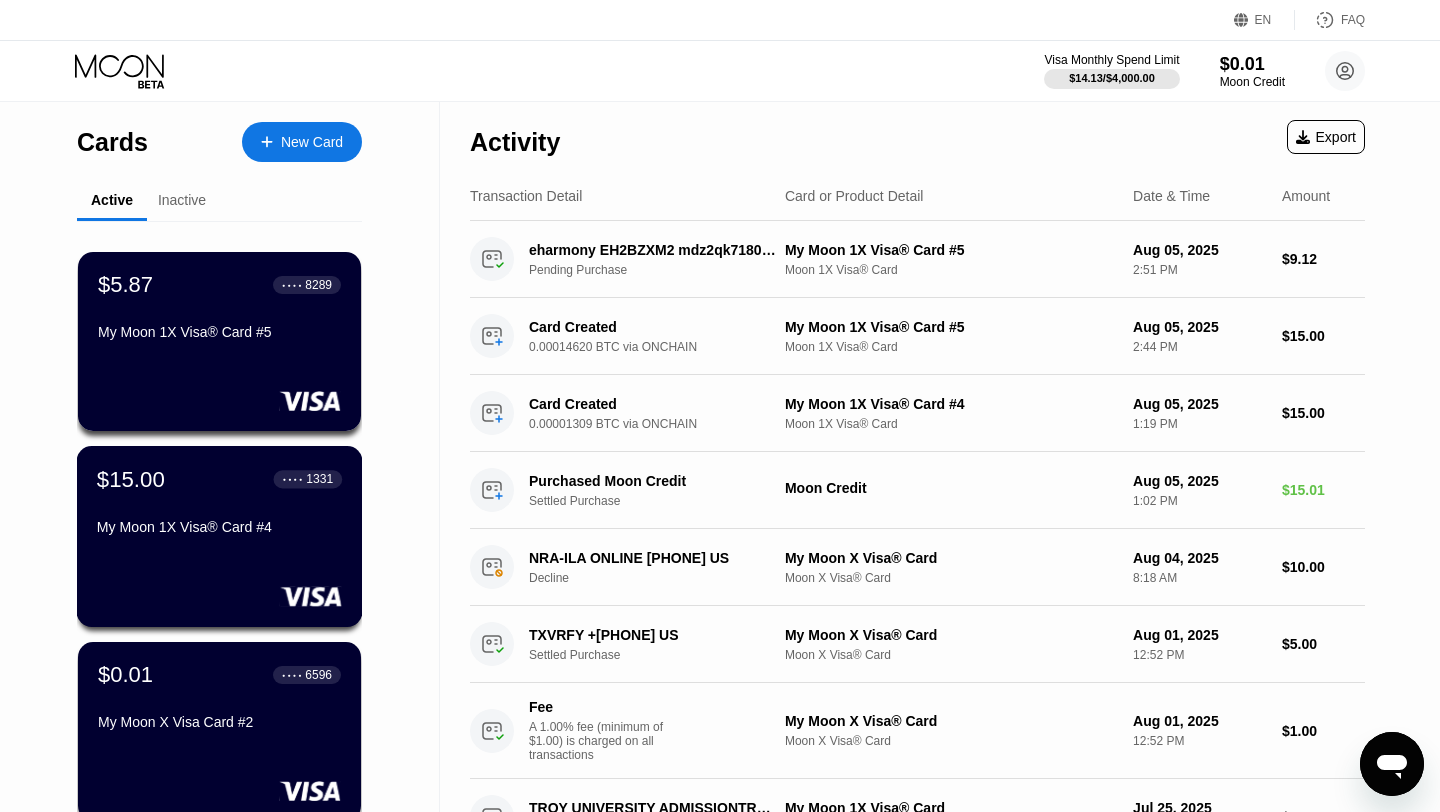 click on "$15.00 ● ● ● ● [CARD LAST 4]" at bounding box center [219, 479] 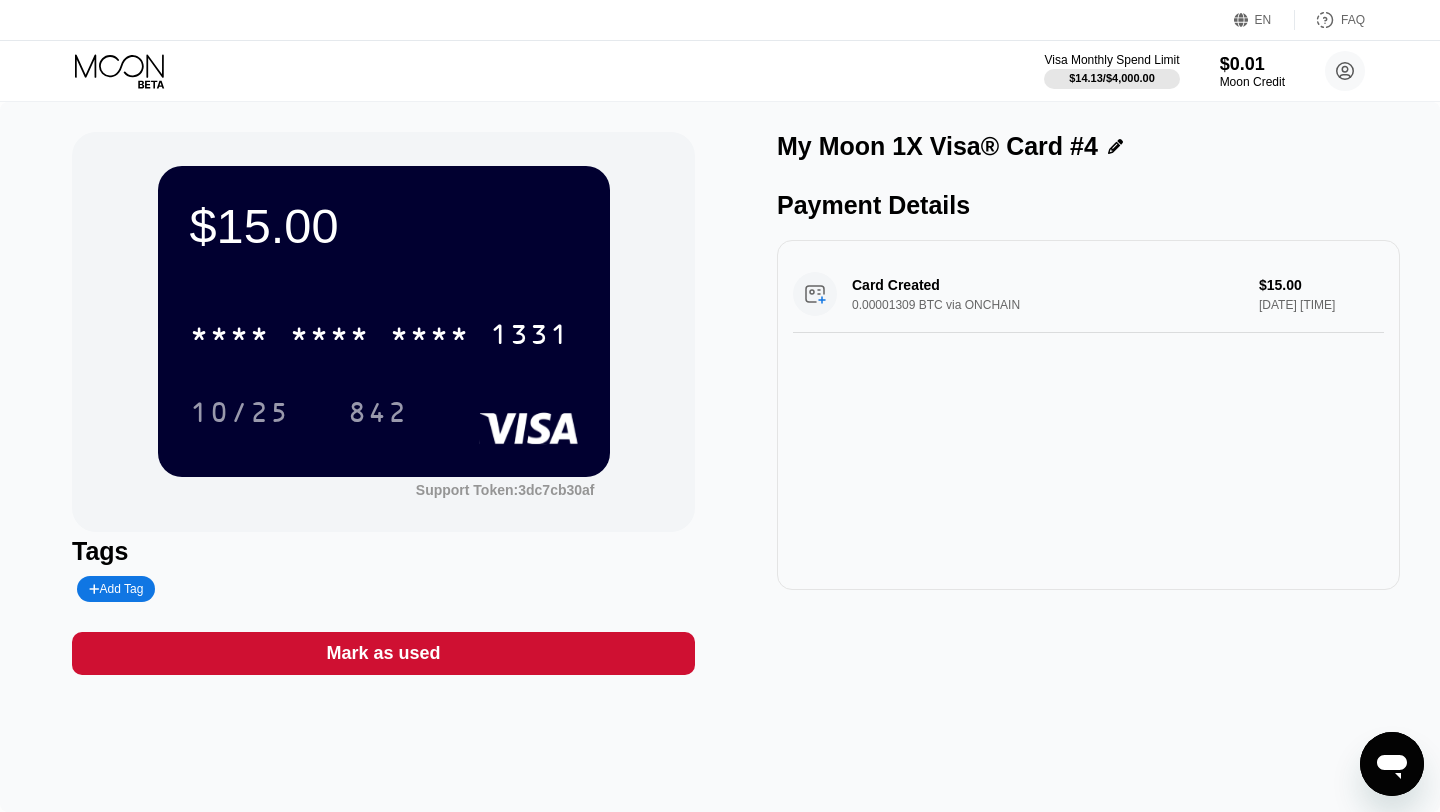 click 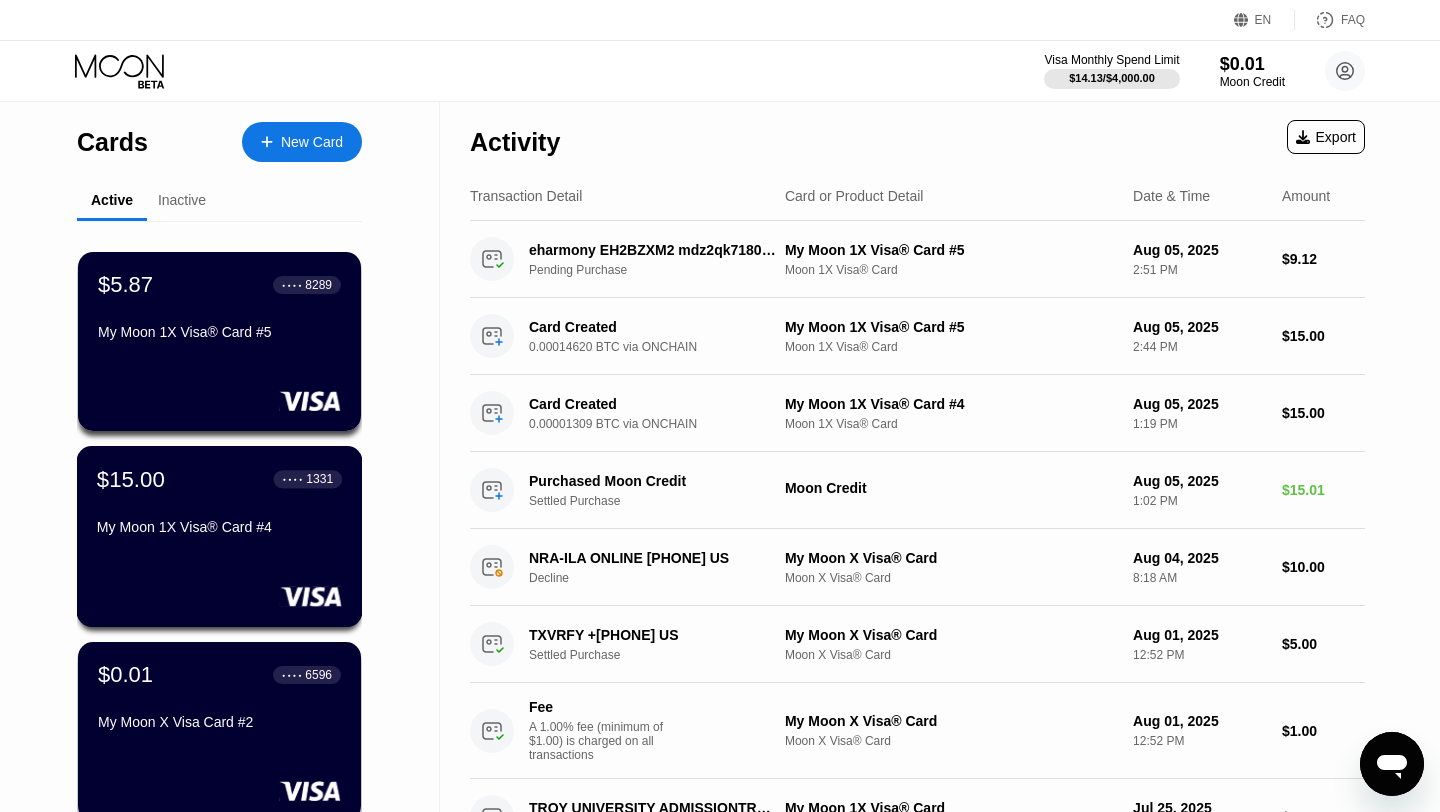 click on "$15.00 ● ● ● ● [CARD LAST 4] My Moon 1X Visa® Card #4" at bounding box center [220, 536] 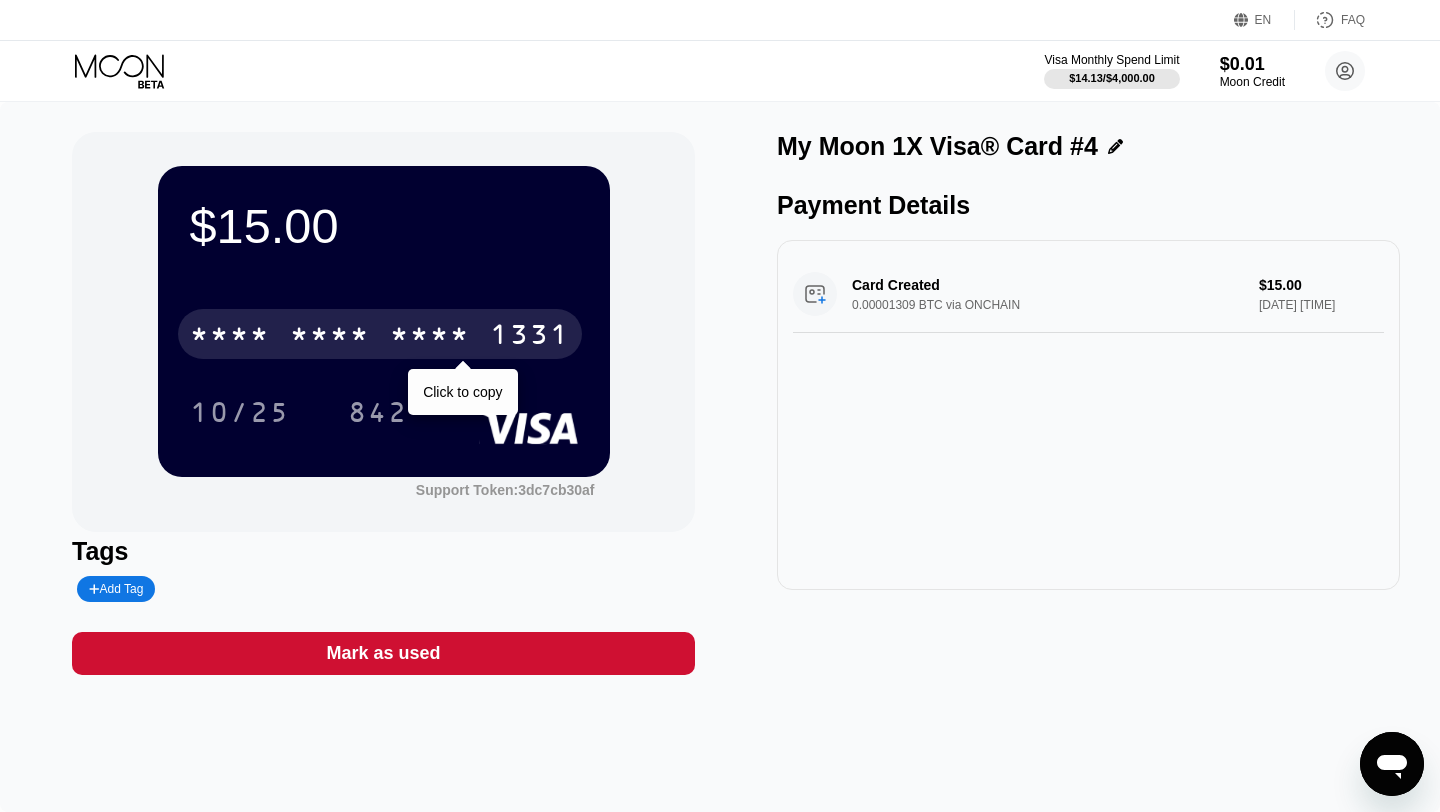 click on "* * * *" at bounding box center [430, 337] 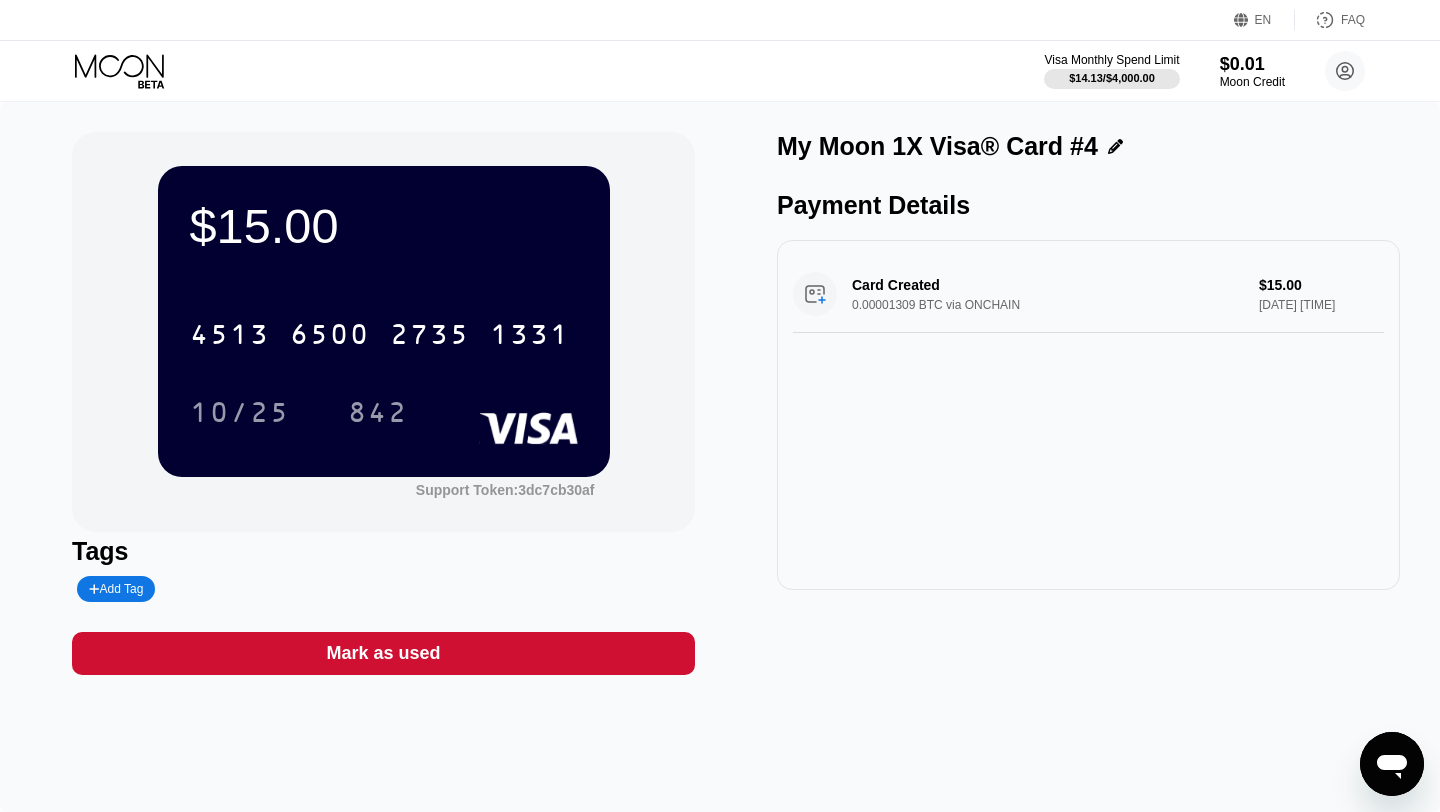 click 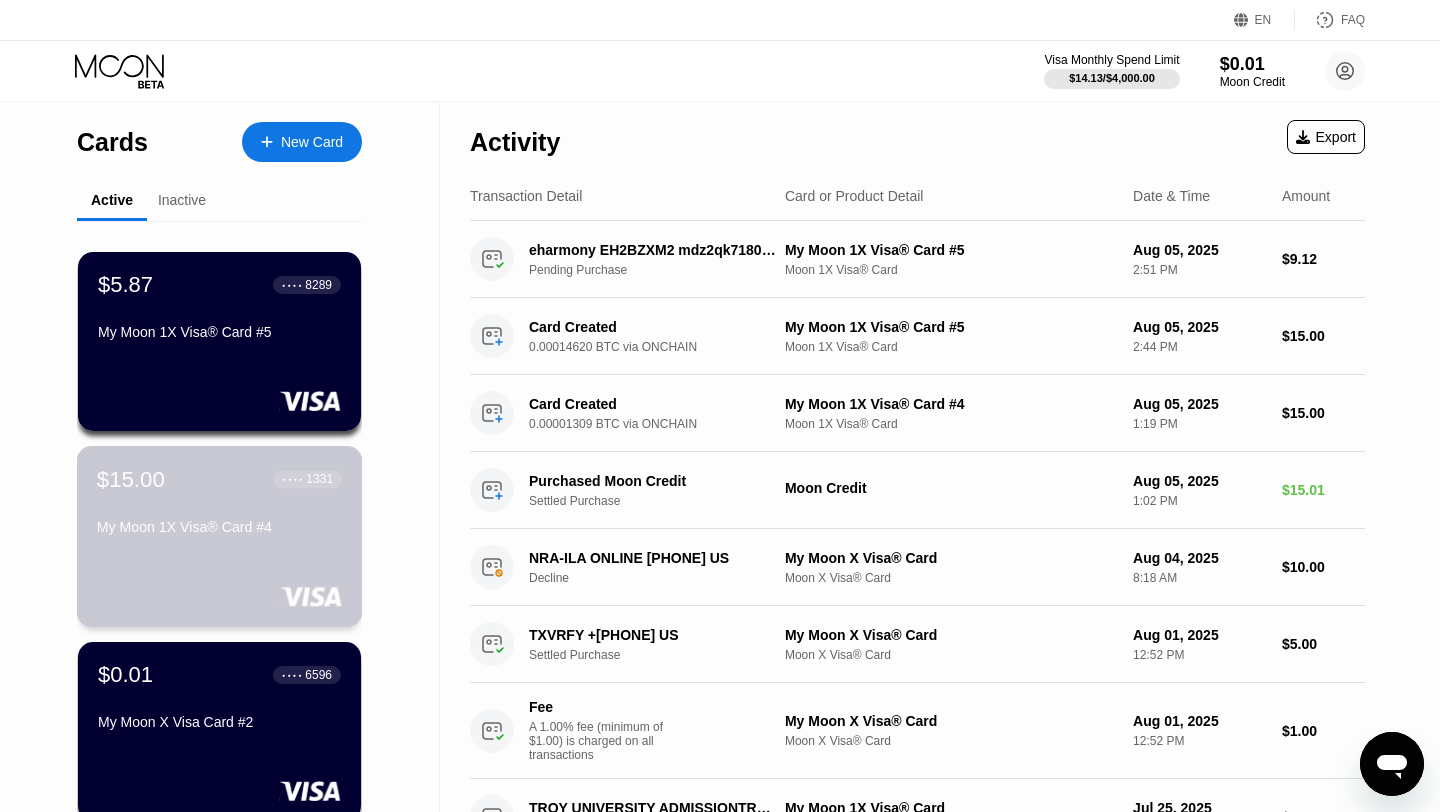 click on "My Moon 1X Visa® Card #4" at bounding box center [219, 527] 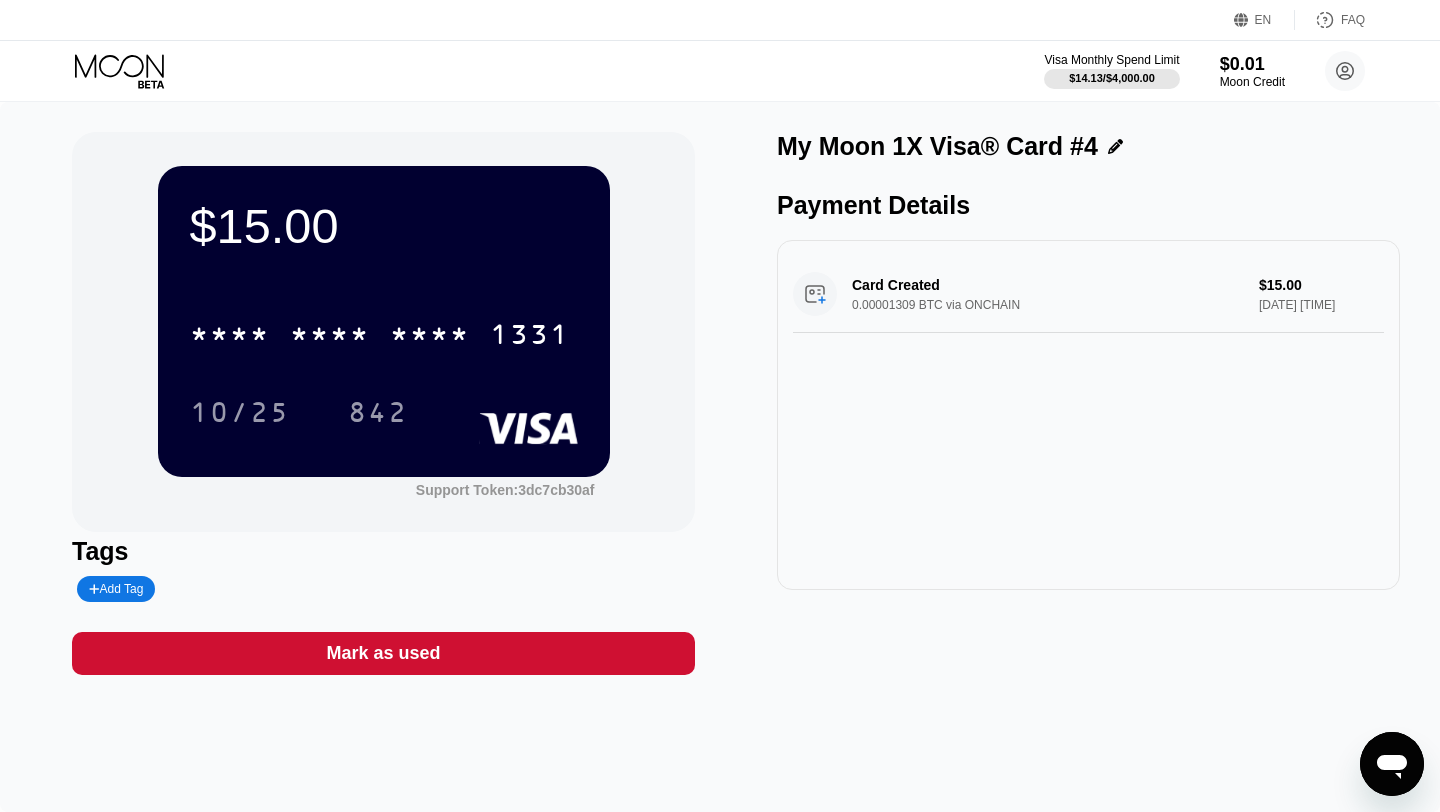 click on "* * * * * * * * * * * * [CARD LAST 4]" at bounding box center [384, 328] 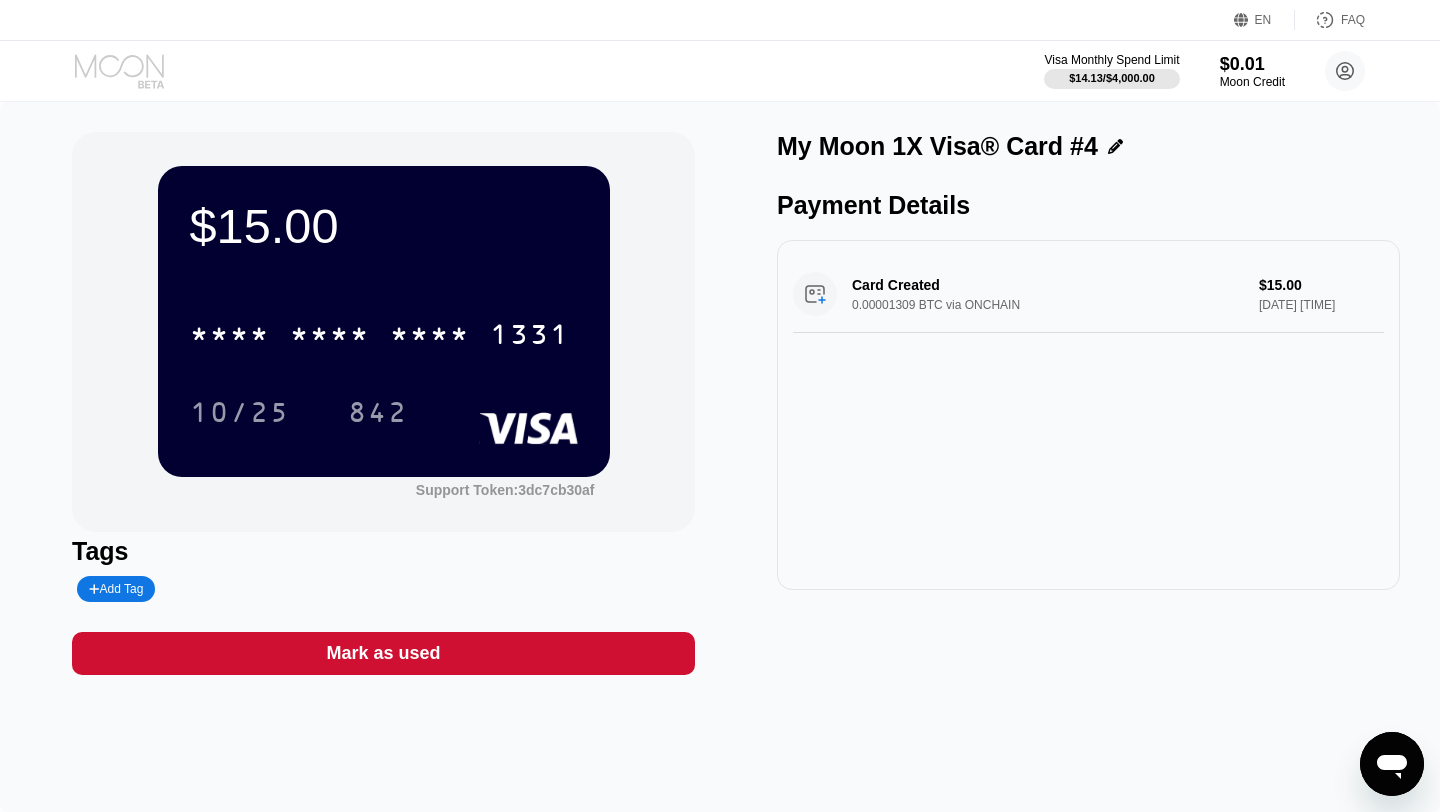 click 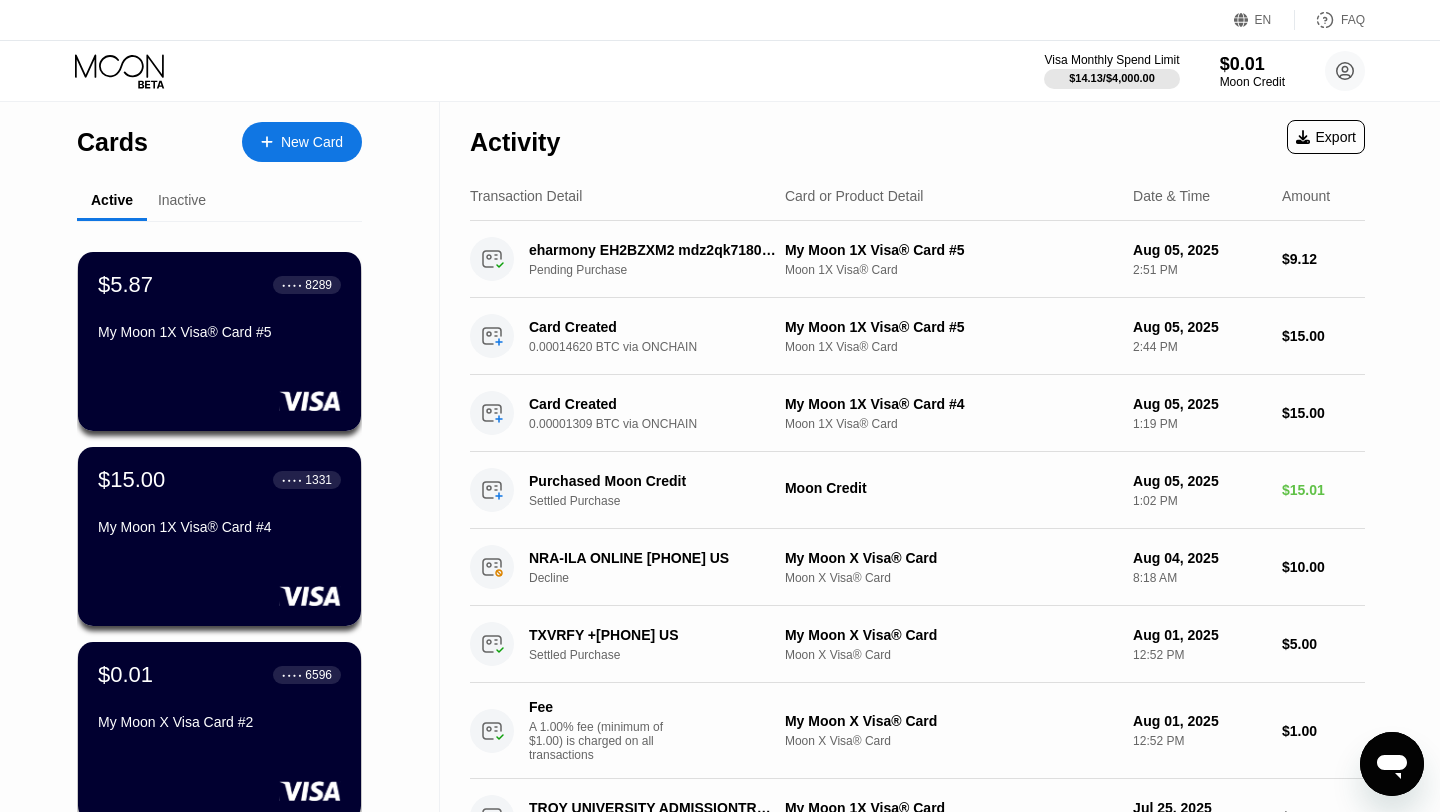 click on "Inactive" at bounding box center [182, 200] 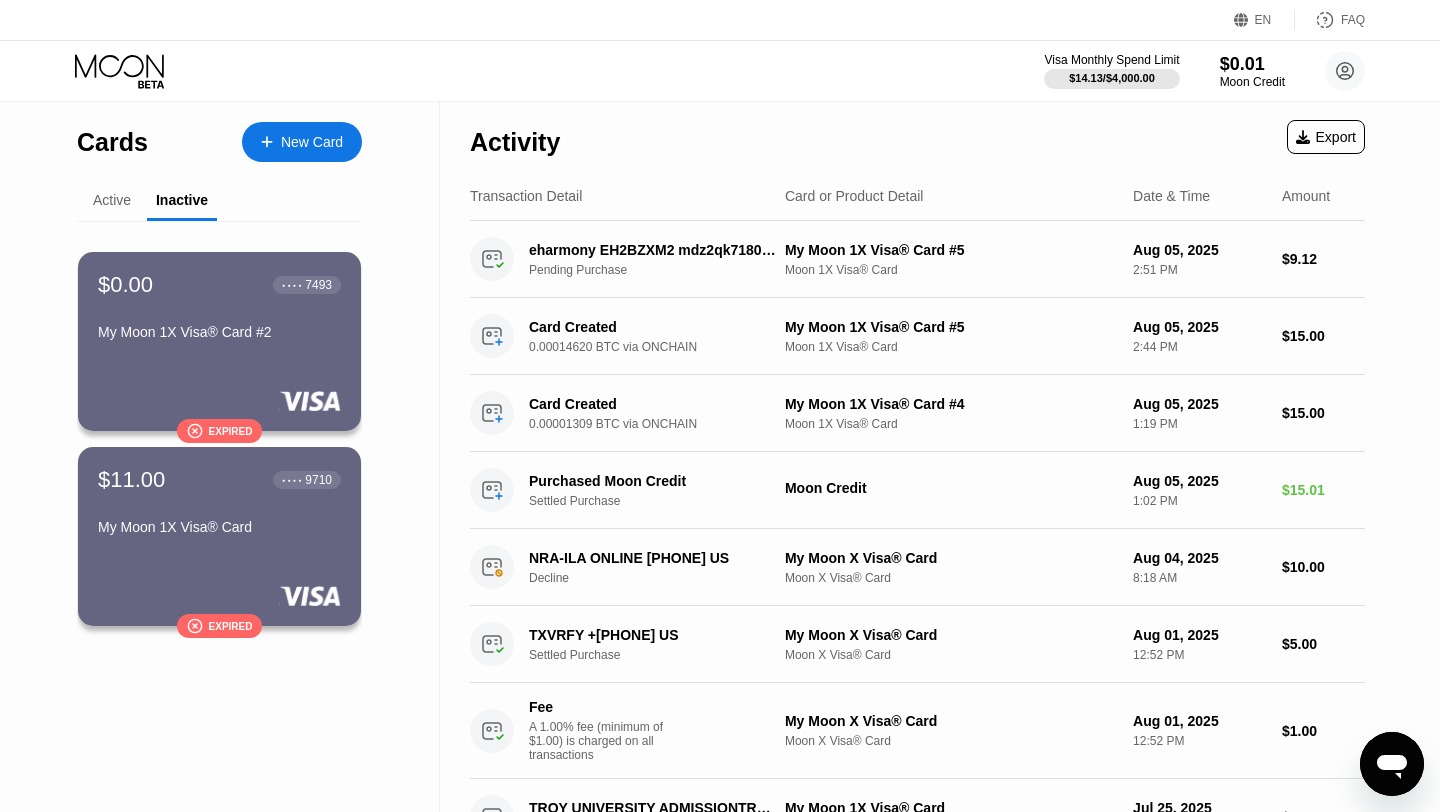 click on "Active" at bounding box center [112, 200] 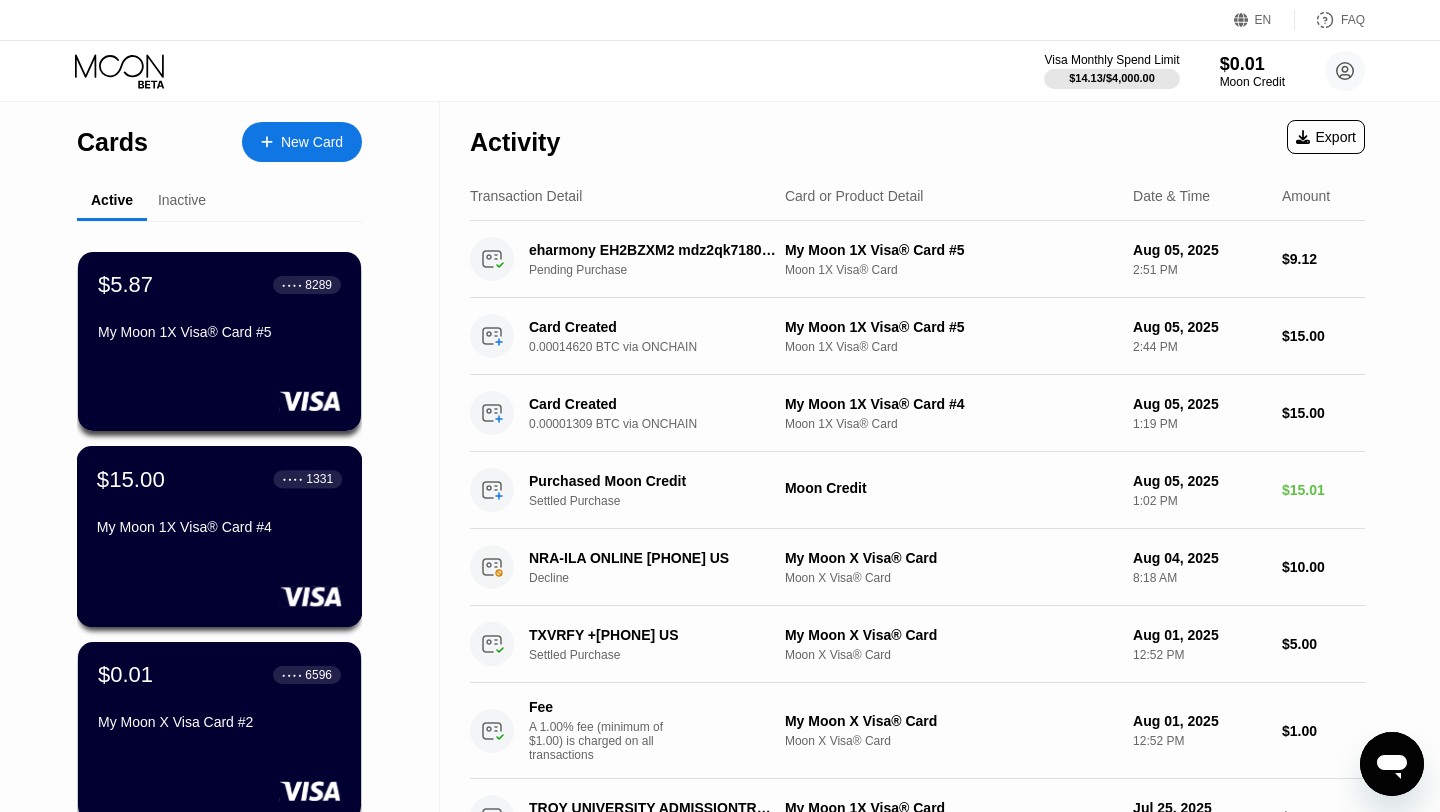 click on "My Moon 1X Visa® Card #4" at bounding box center [219, 531] 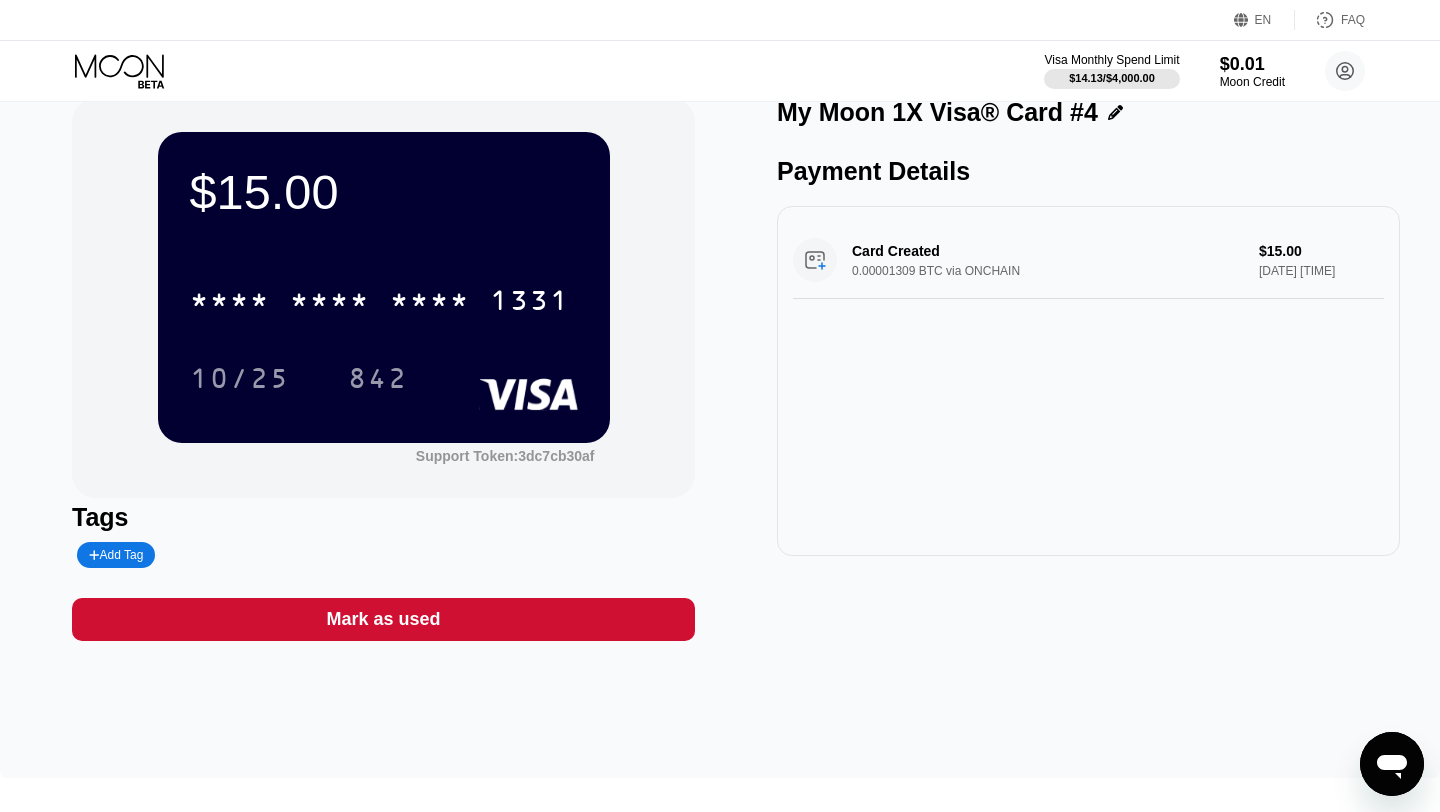 scroll, scrollTop: 0, scrollLeft: 0, axis: both 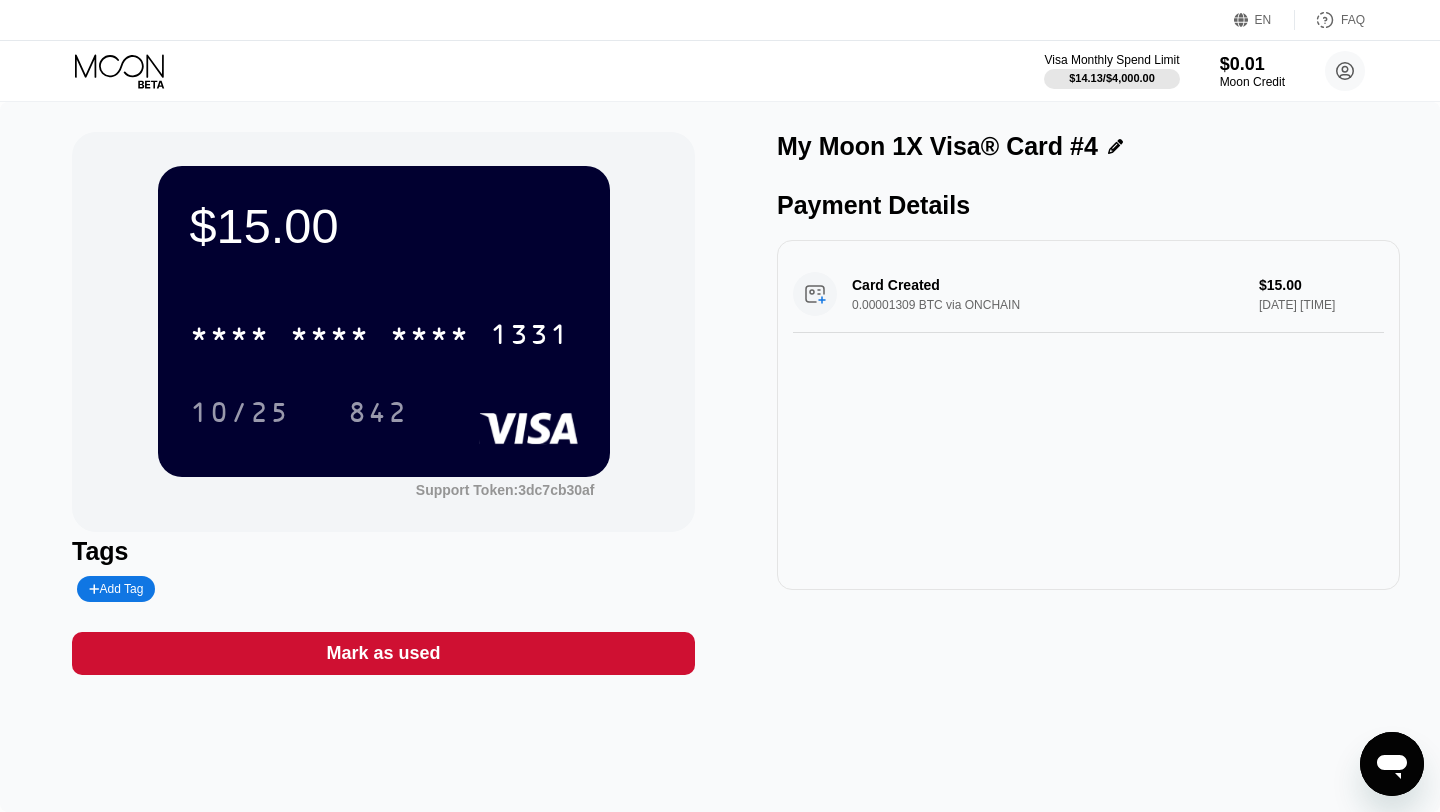 click on "Card Created 0.00001309 BTC via ONCHAIN $15.00 [DATE] [TIME]" at bounding box center [1088, 294] 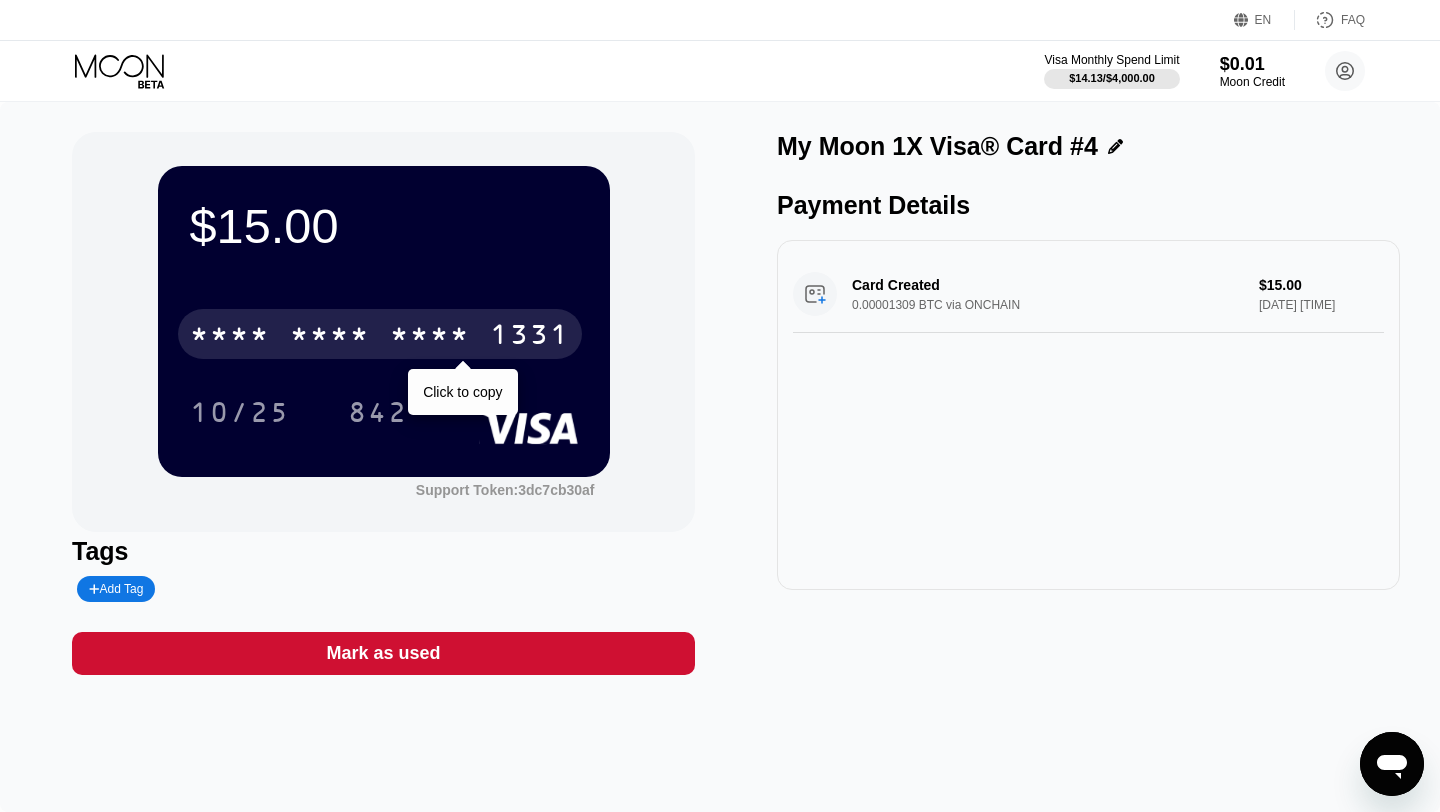 click on "* * * *" at bounding box center [430, 337] 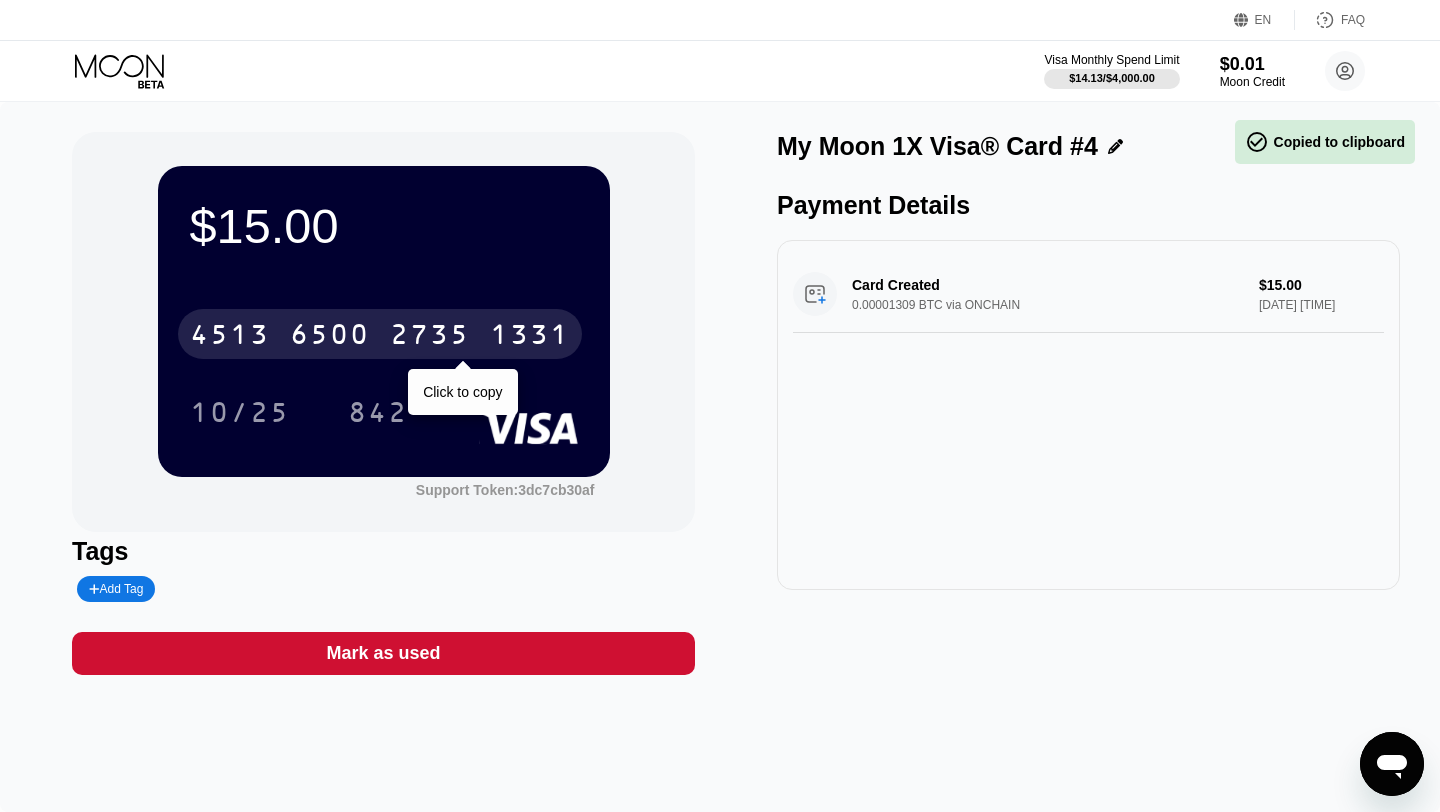 click on "2735" at bounding box center [430, 337] 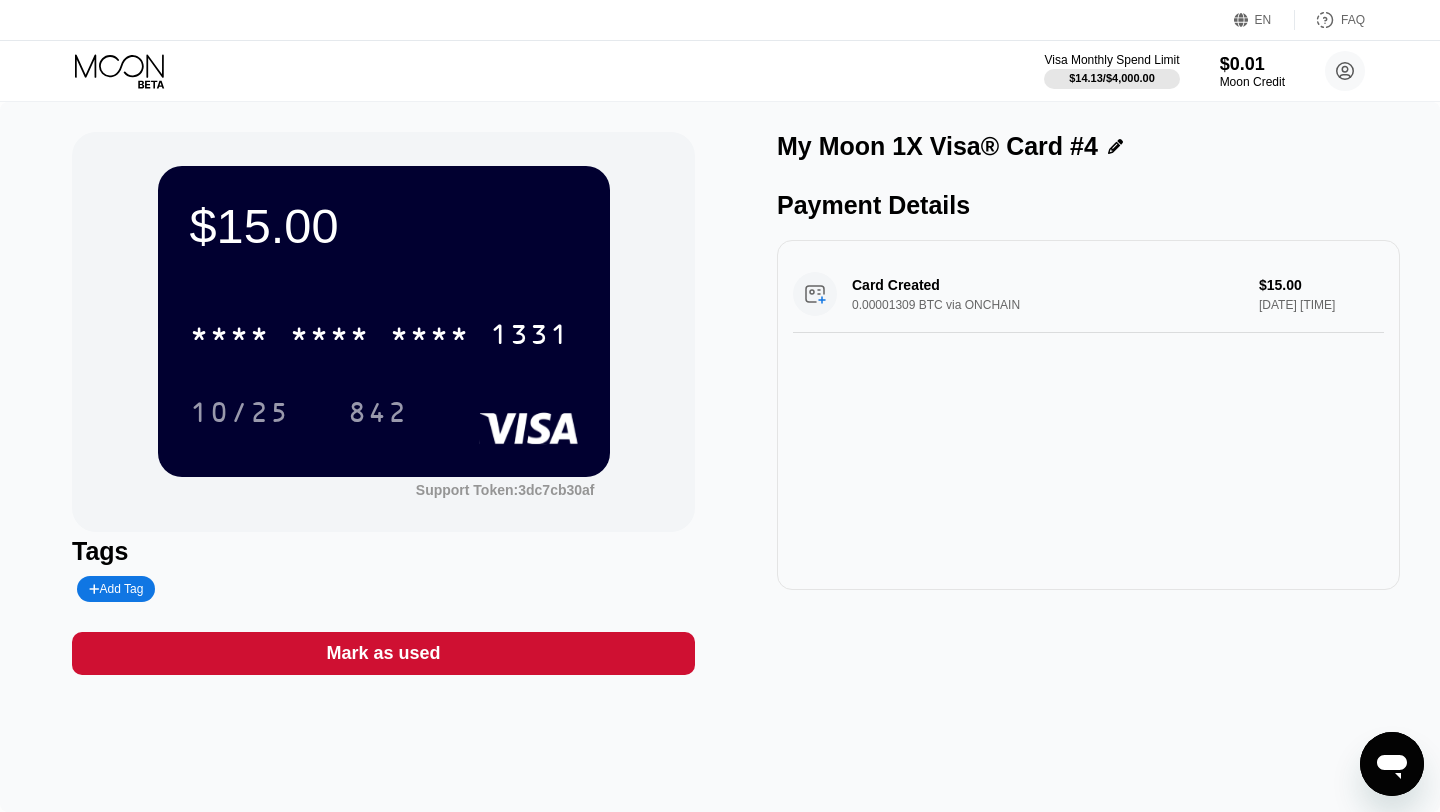 click on "Visa Monthly Spend Limit $14.13 / $4,000.00 $0.01 Moon Credit [EMAIL]  Home Settings Support Careers About Us Log out Privacy policy Terms" at bounding box center [720, 71] 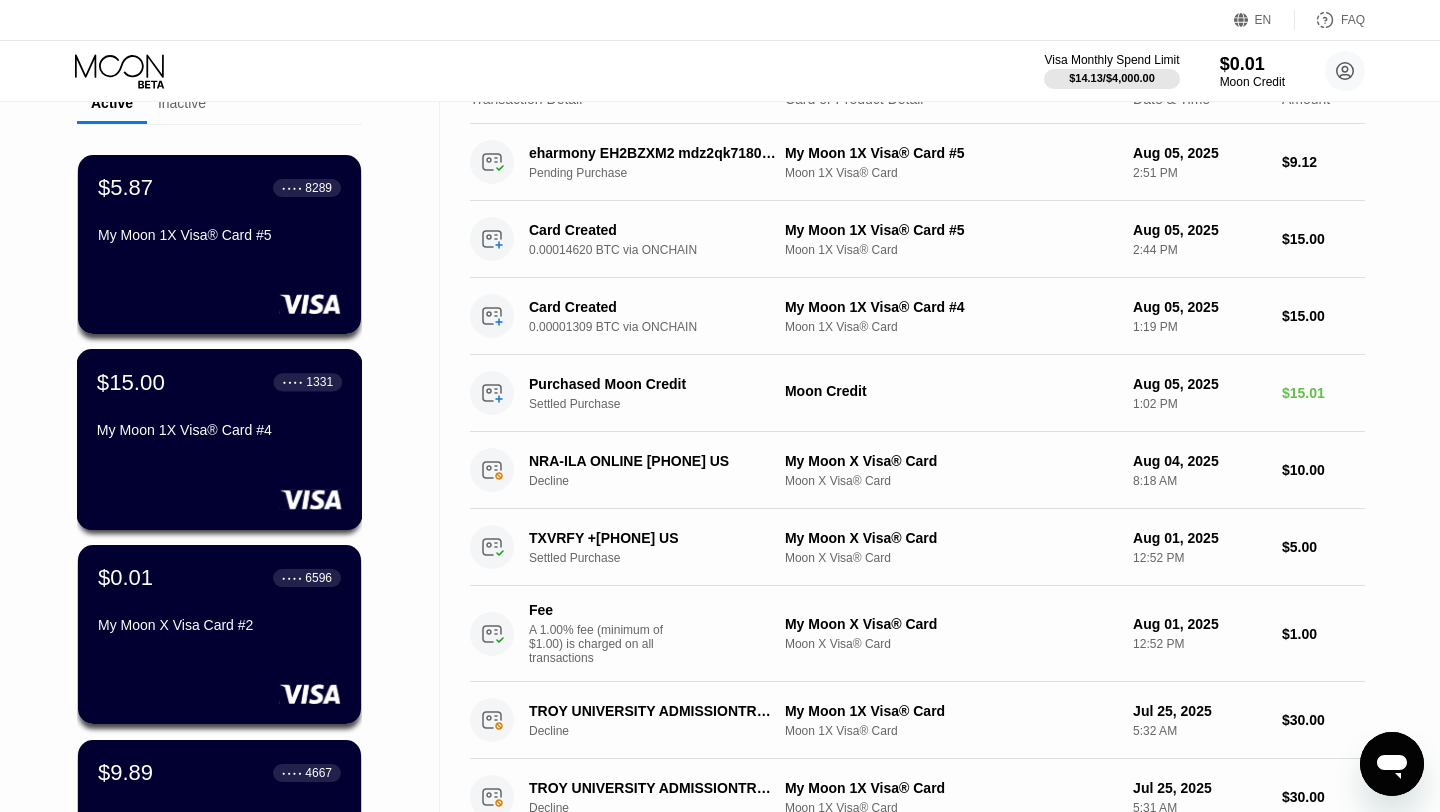 scroll, scrollTop: 170, scrollLeft: 0, axis: vertical 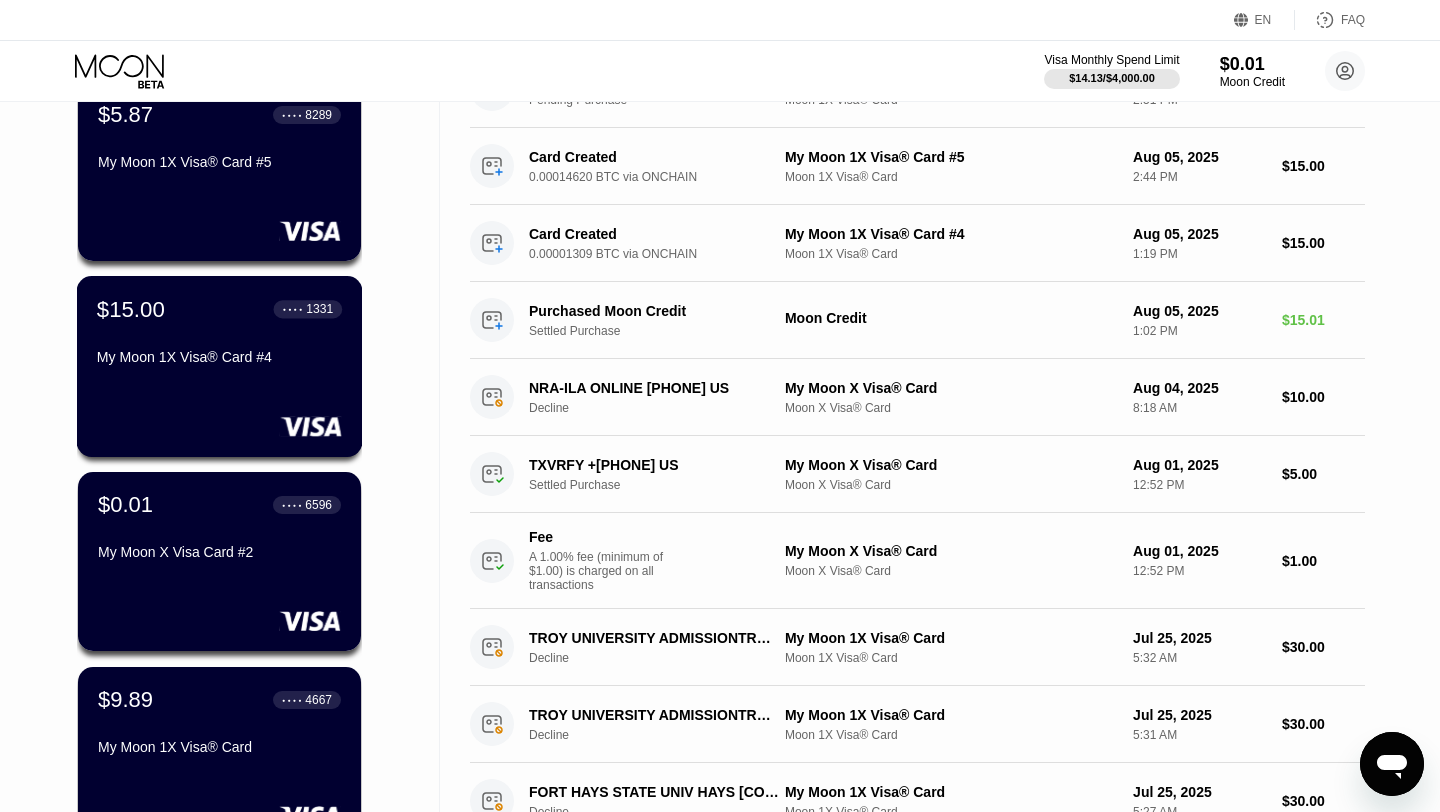 click on "$15.00 ● ● ● ● [CARD LAST 4]" at bounding box center [219, 309] 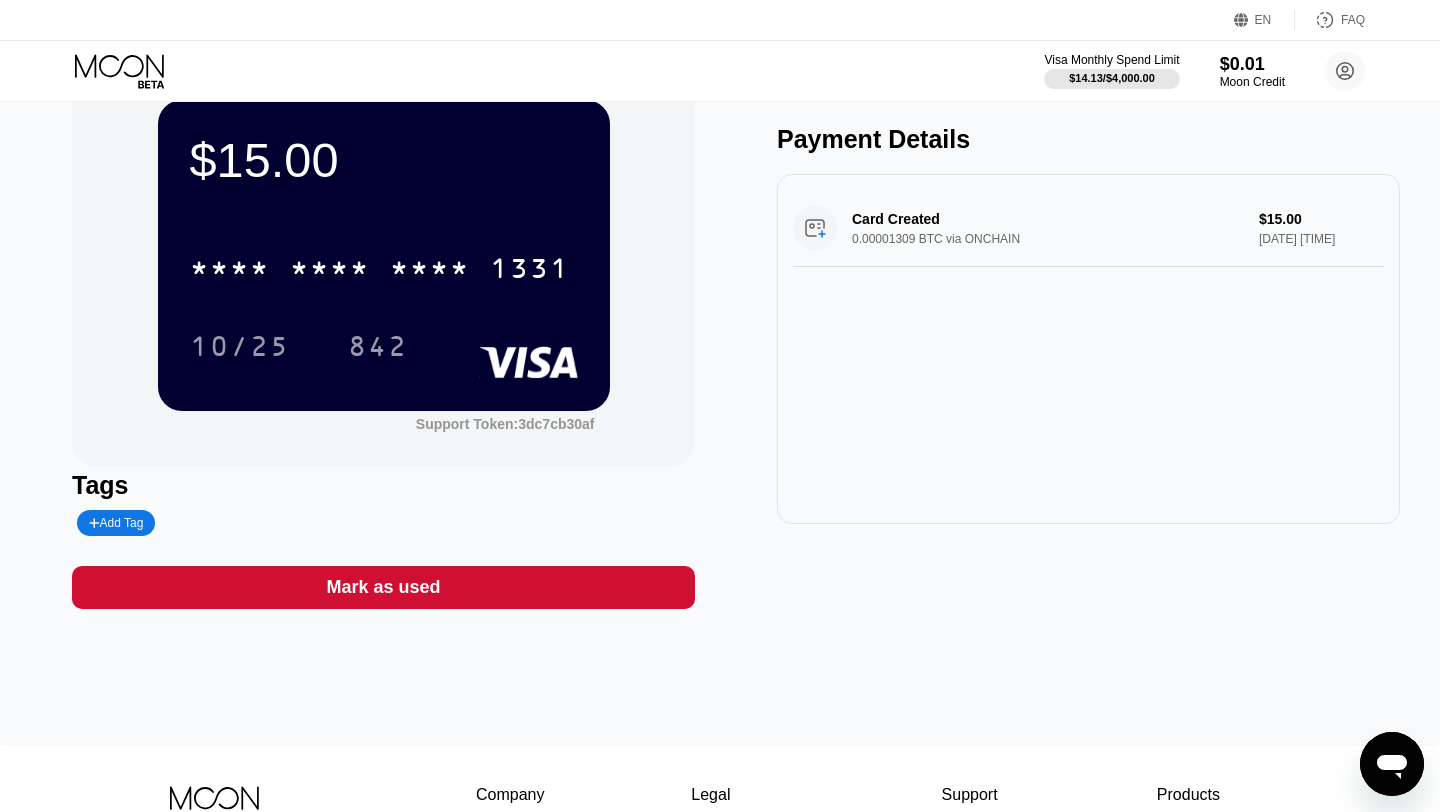 scroll, scrollTop: 0, scrollLeft: 0, axis: both 